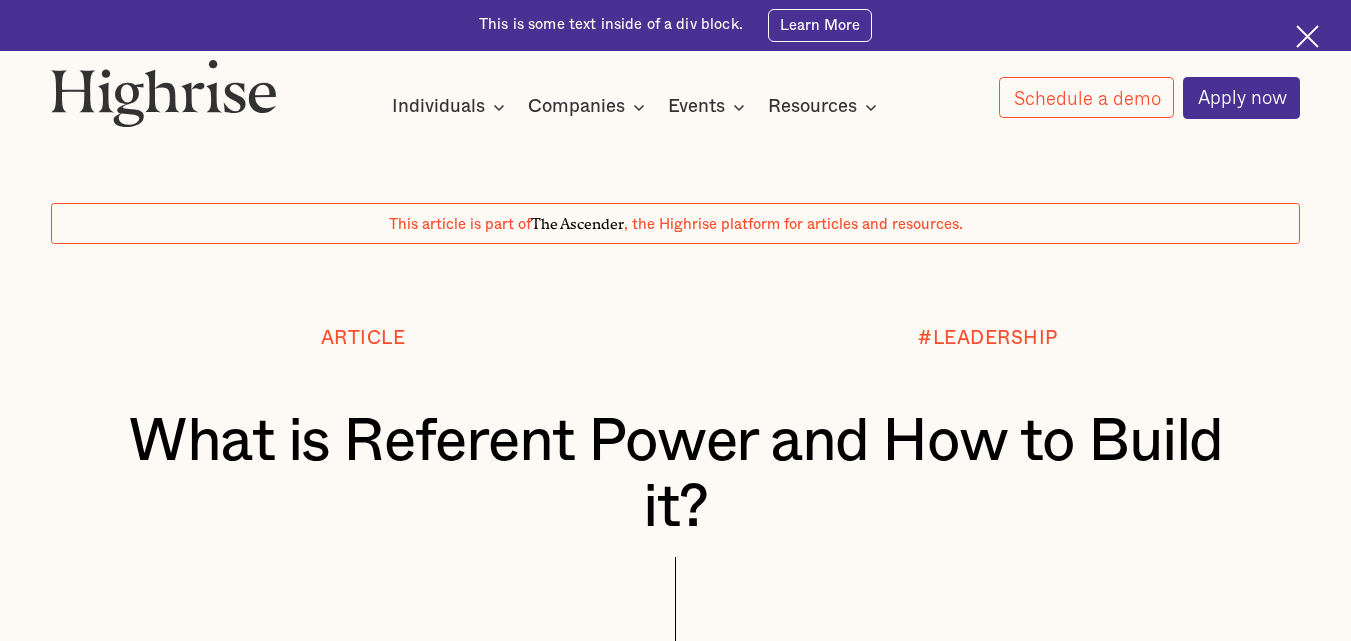 scroll, scrollTop: 0, scrollLeft: 0, axis: both 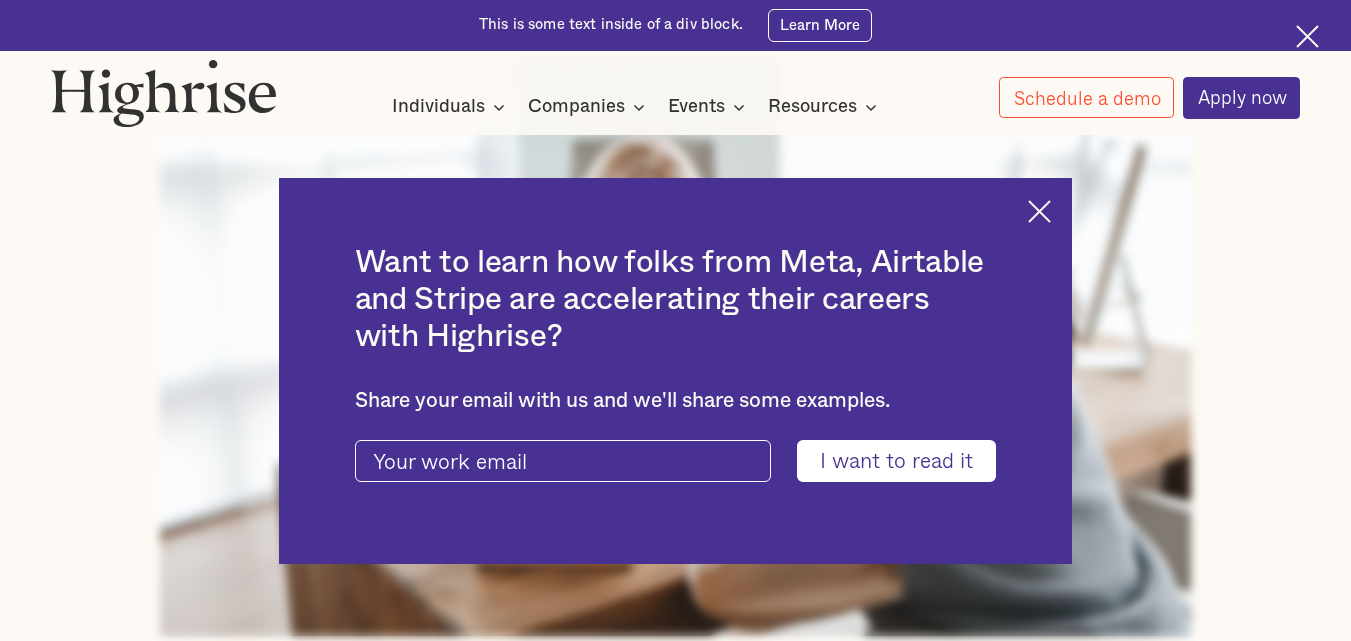 click at bounding box center [1039, 211] 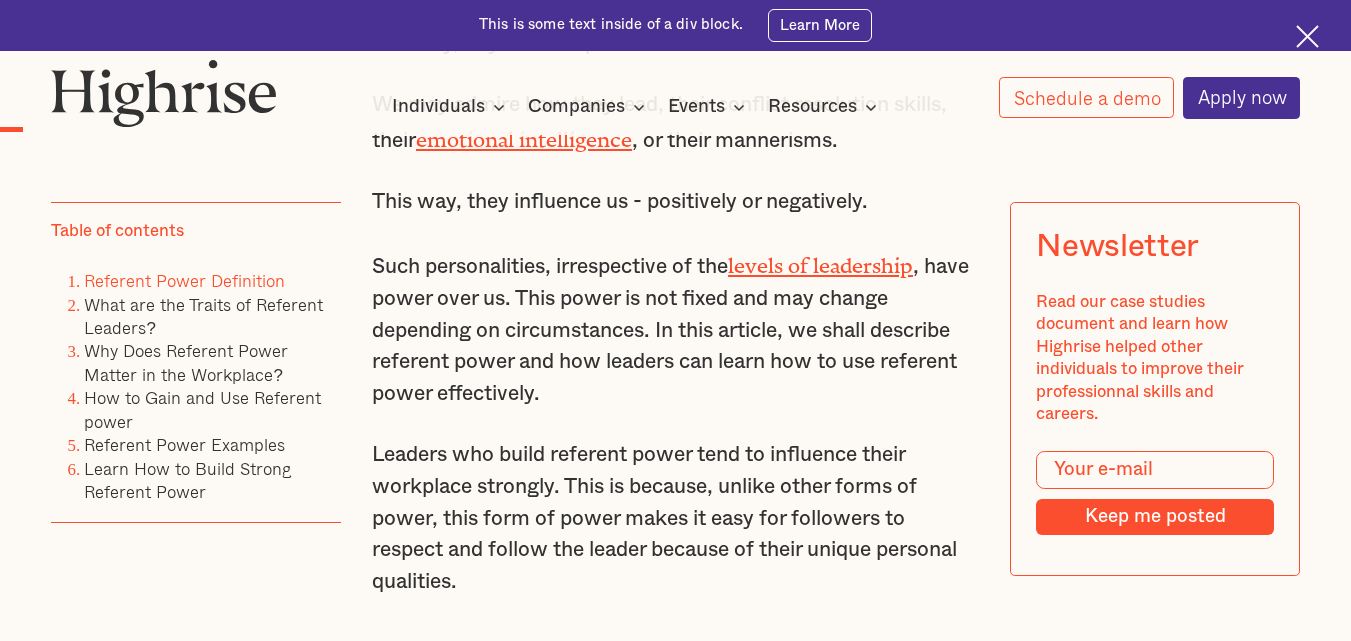 scroll, scrollTop: 1616, scrollLeft: 0, axis: vertical 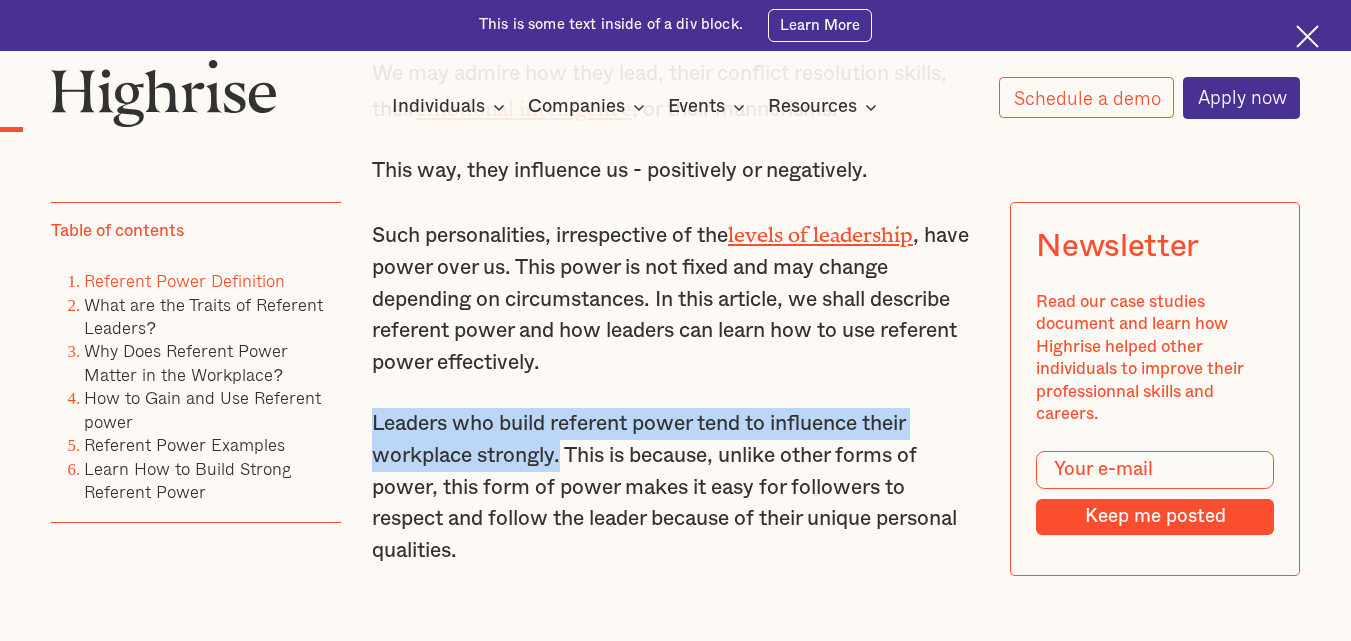 drag, startPoint x: 560, startPoint y: 471, endPoint x: 368, endPoint y: 439, distance: 194.6484 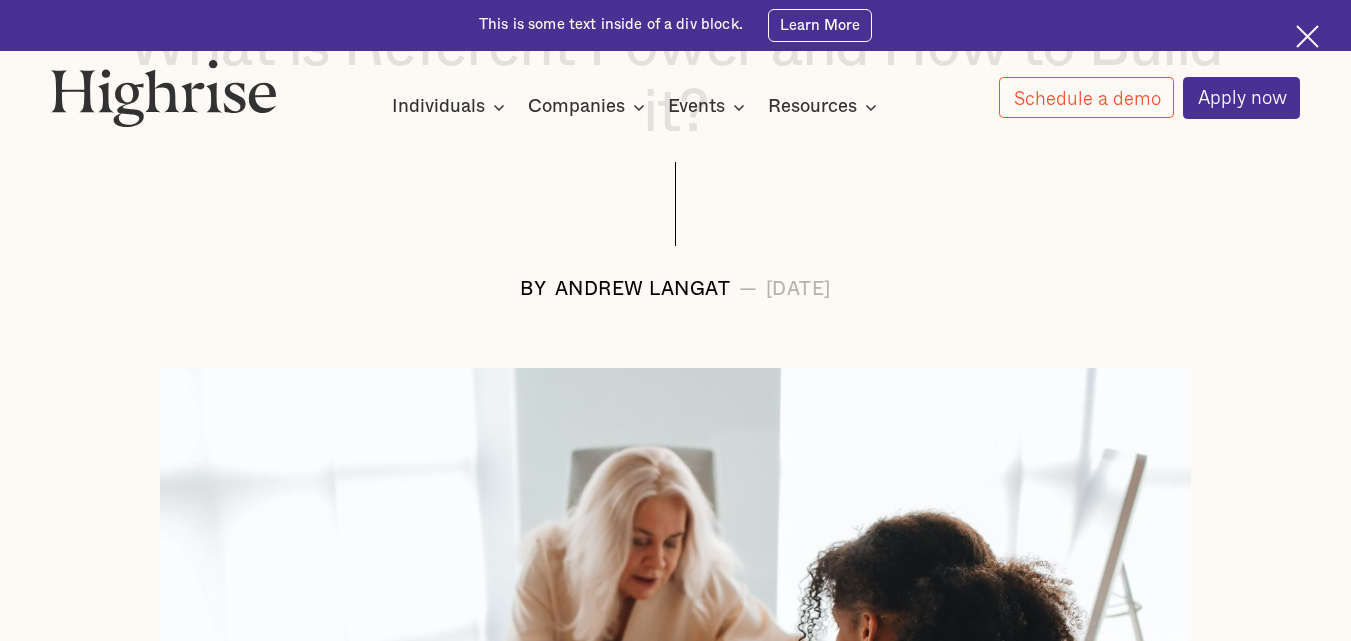 scroll, scrollTop: 364, scrollLeft: 0, axis: vertical 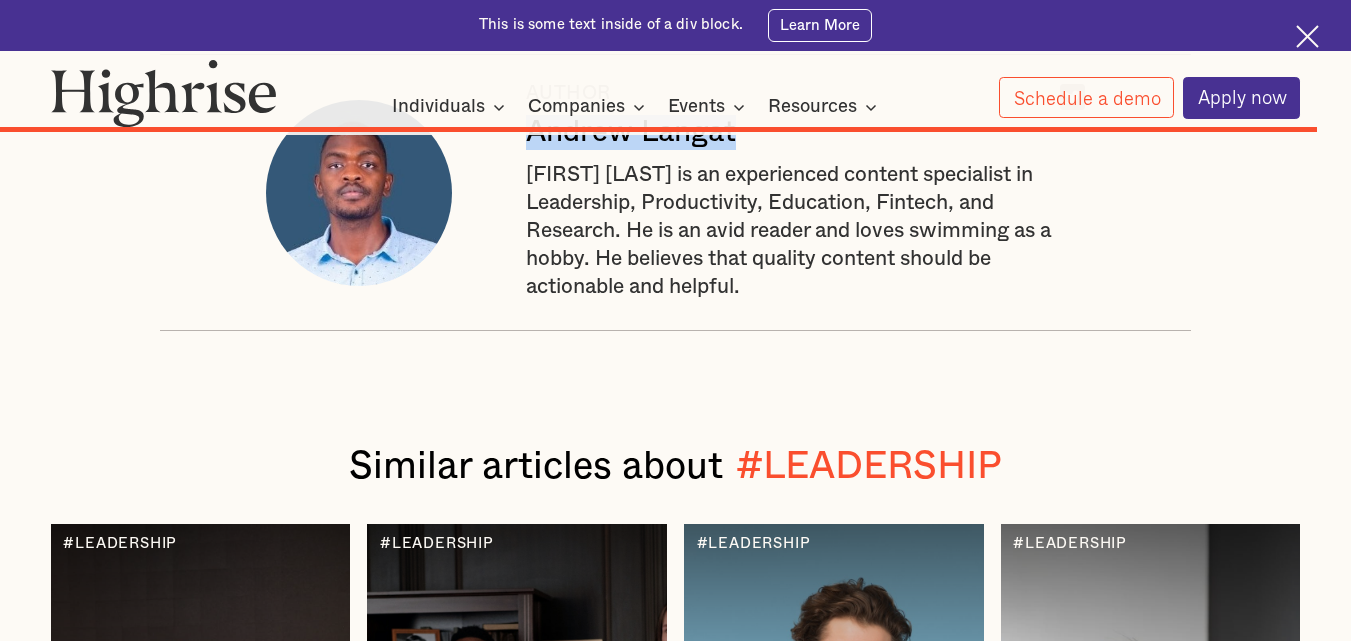 drag, startPoint x: 760, startPoint y: 313, endPoint x: 531, endPoint y: 314, distance: 229.00218 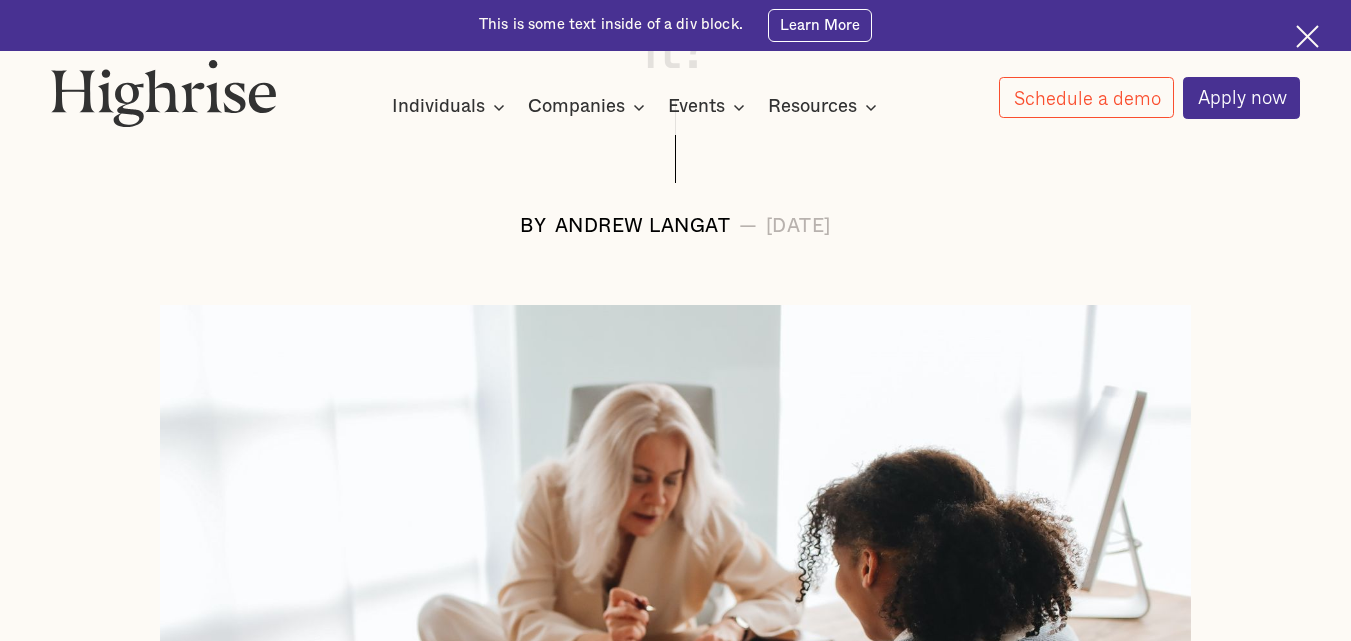 scroll, scrollTop: 426, scrollLeft: 0, axis: vertical 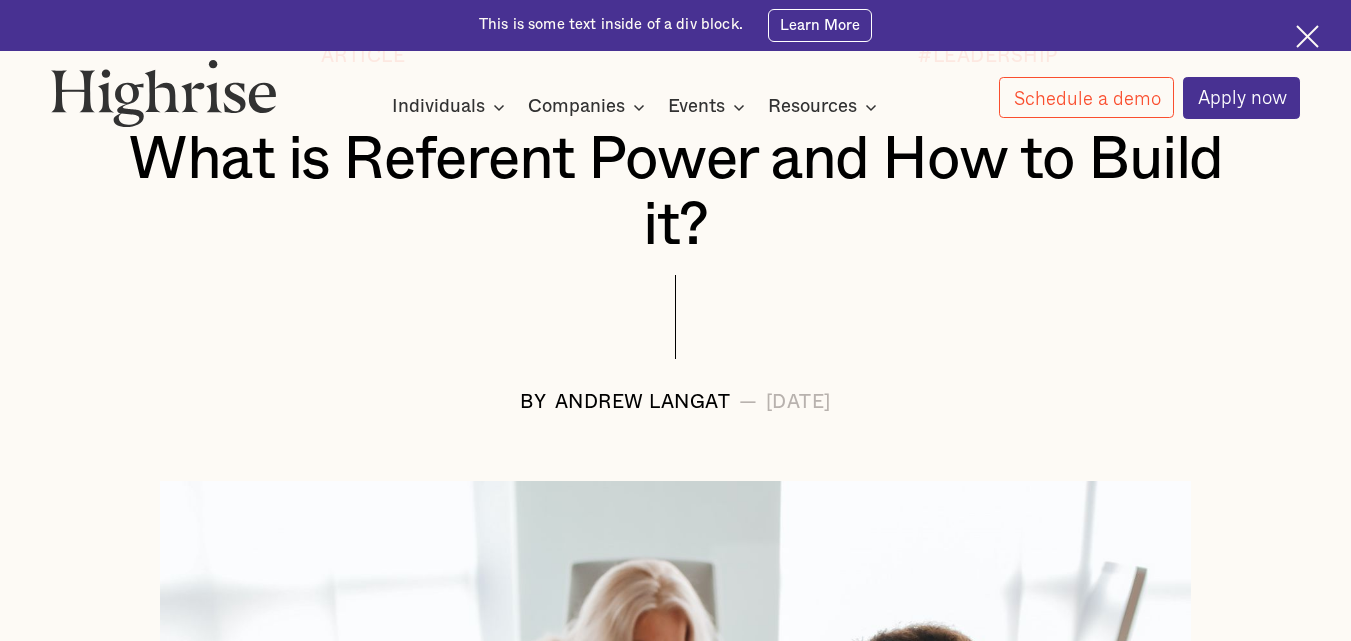 drag, startPoint x: 915, startPoint y: 409, endPoint x: 142, endPoint y: 187, distance: 804.2468 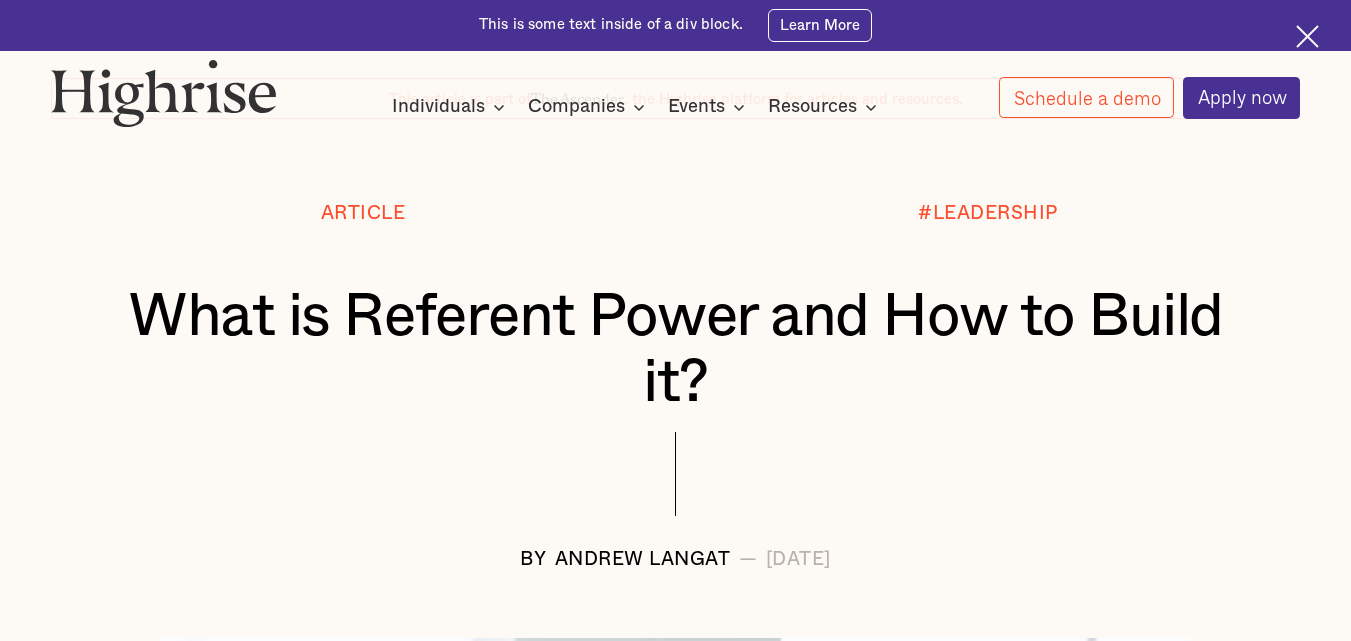 scroll, scrollTop: 0, scrollLeft: 0, axis: both 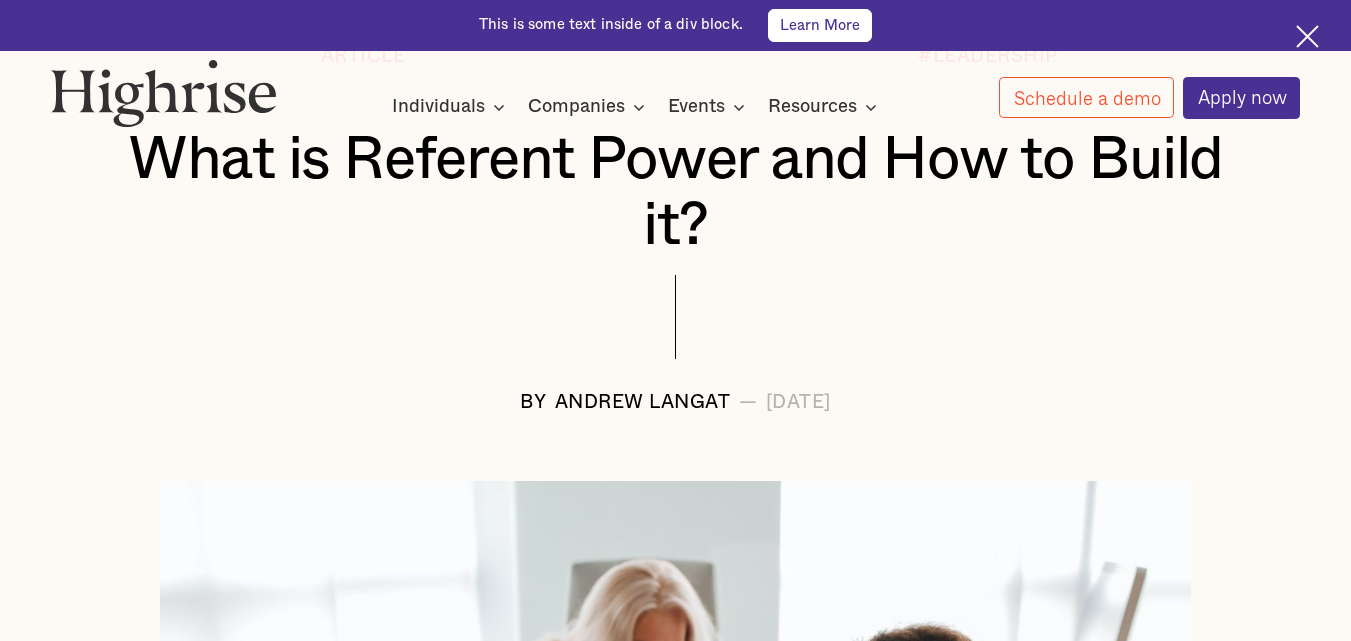 click on "Learn More" at bounding box center [820, 25] 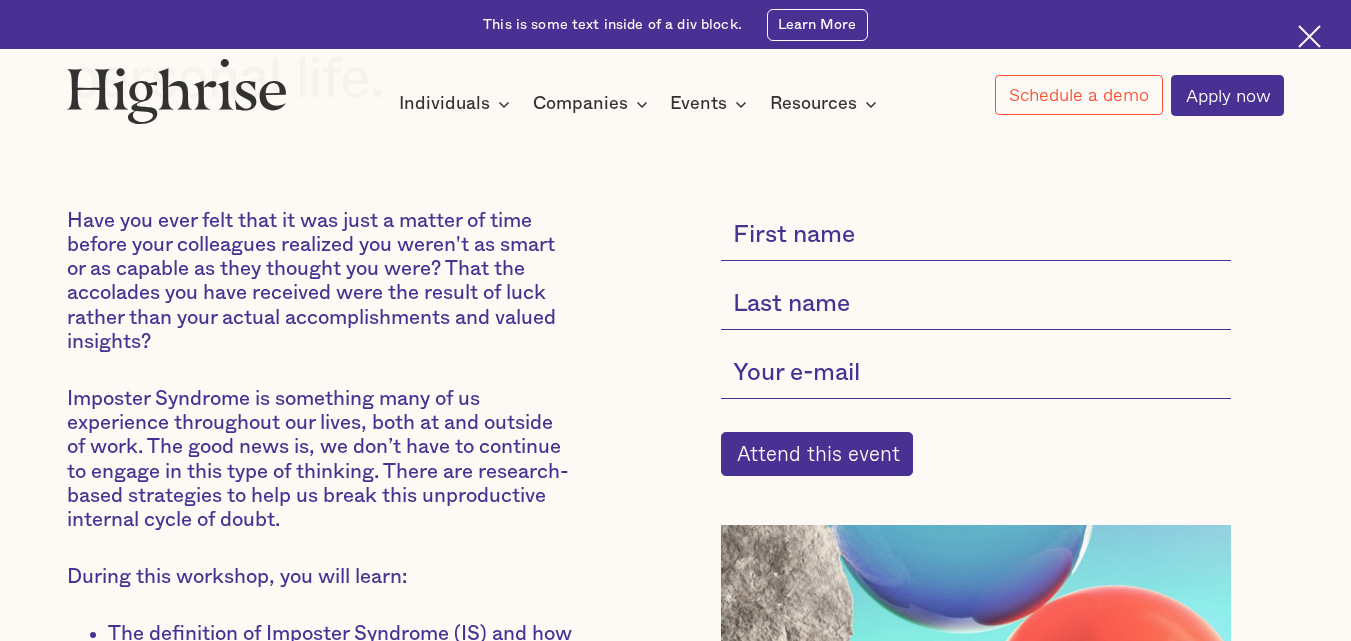 scroll, scrollTop: 0, scrollLeft: 0, axis: both 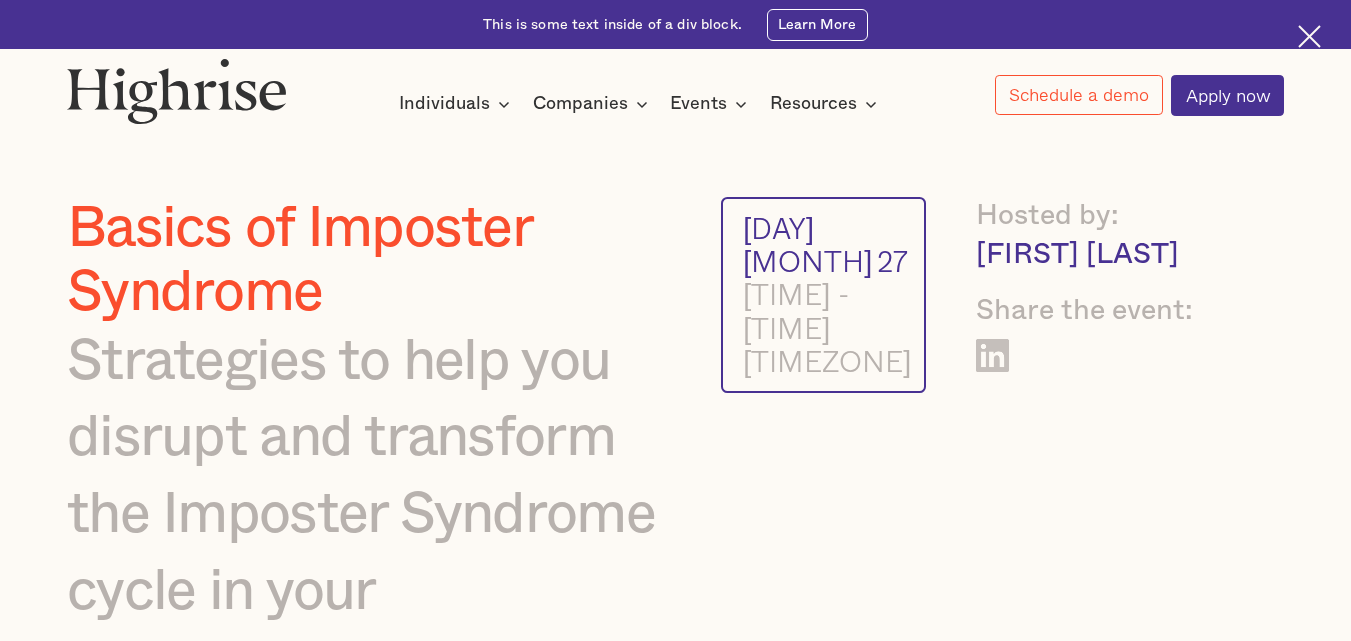 click on "Interested in a complimentary coaching session with one of our coaches? Share your info and we'll be right in touch. Submit Thank you! Your submission has been received! Oops! Something went wrong while submitting the form. This is some text inside of a div block. Learn More How It Works Individuals
Programs 1
Highrise Leader
A 6-month program to grow leadership with coaching and peer support.
1:1 Coaching
Work with a coach to navigate challenges, grow faster, and lead effectively.
Workshops & Events
Live sessions to sharpen skills, connect, and stay engaged.
Pricing
Transparent plans for individuals investing in leadership growth." at bounding box center (675, 320) 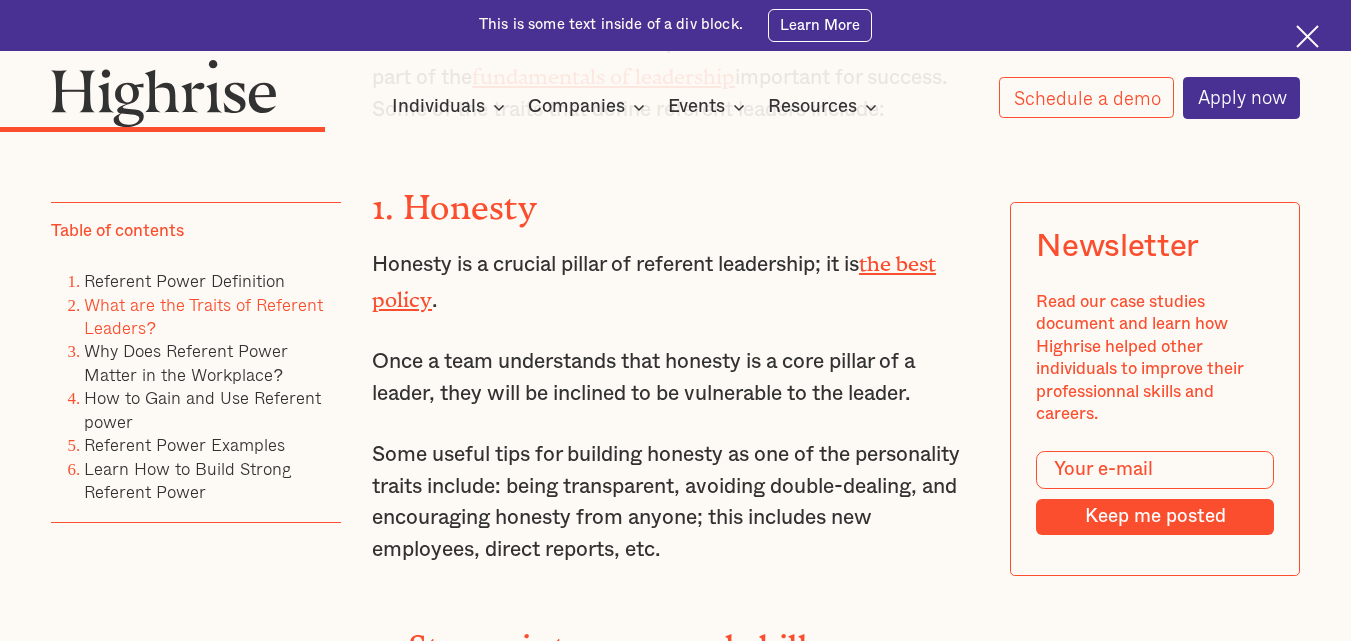 scroll, scrollTop: 5006, scrollLeft: 0, axis: vertical 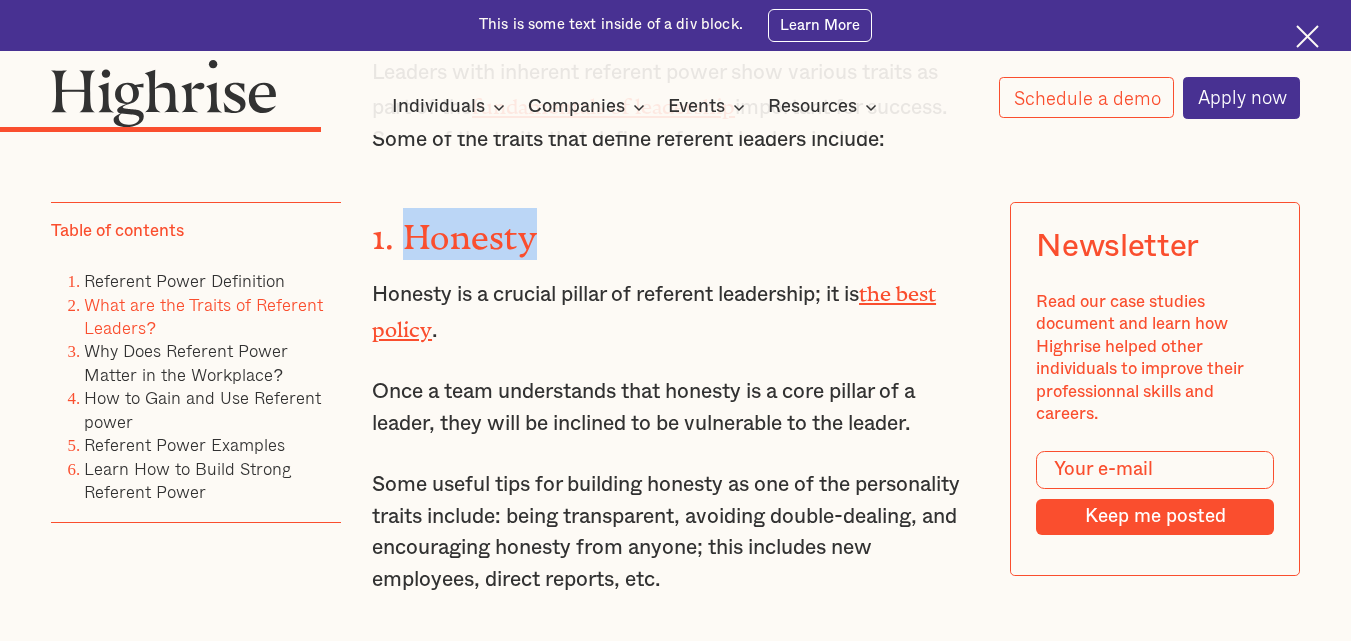 drag, startPoint x: 546, startPoint y: 232, endPoint x: 413, endPoint y: 242, distance: 133.37541 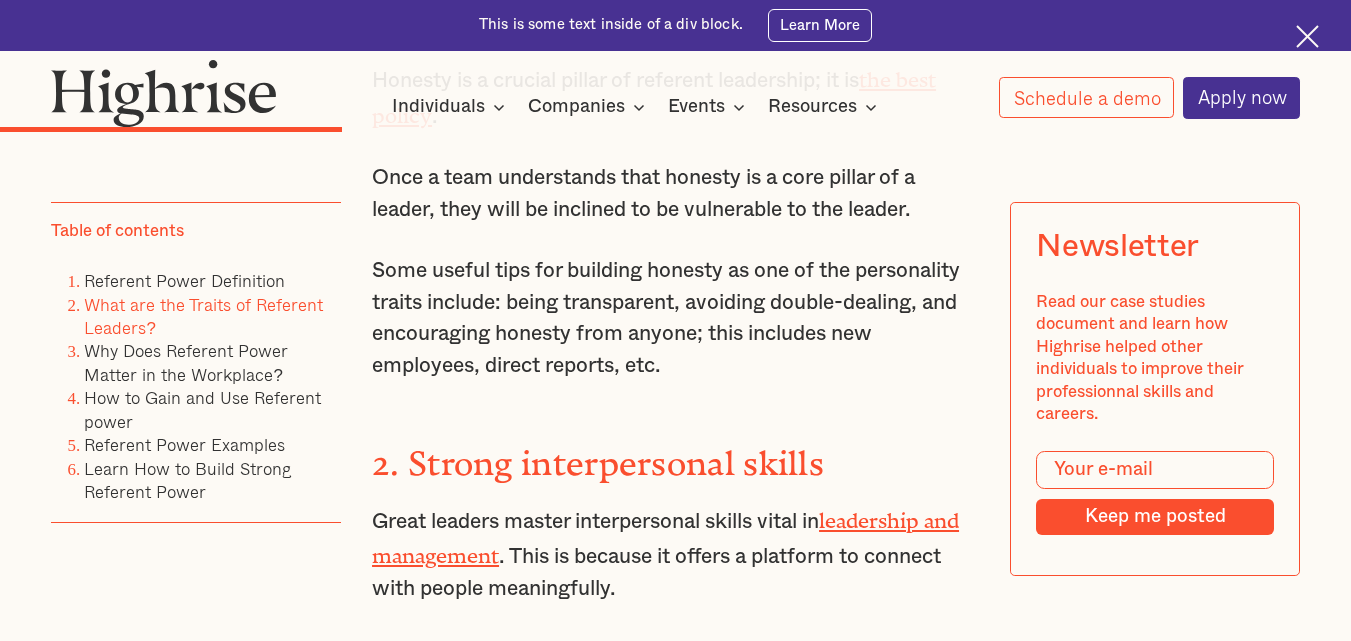 scroll, scrollTop: 5282, scrollLeft: 0, axis: vertical 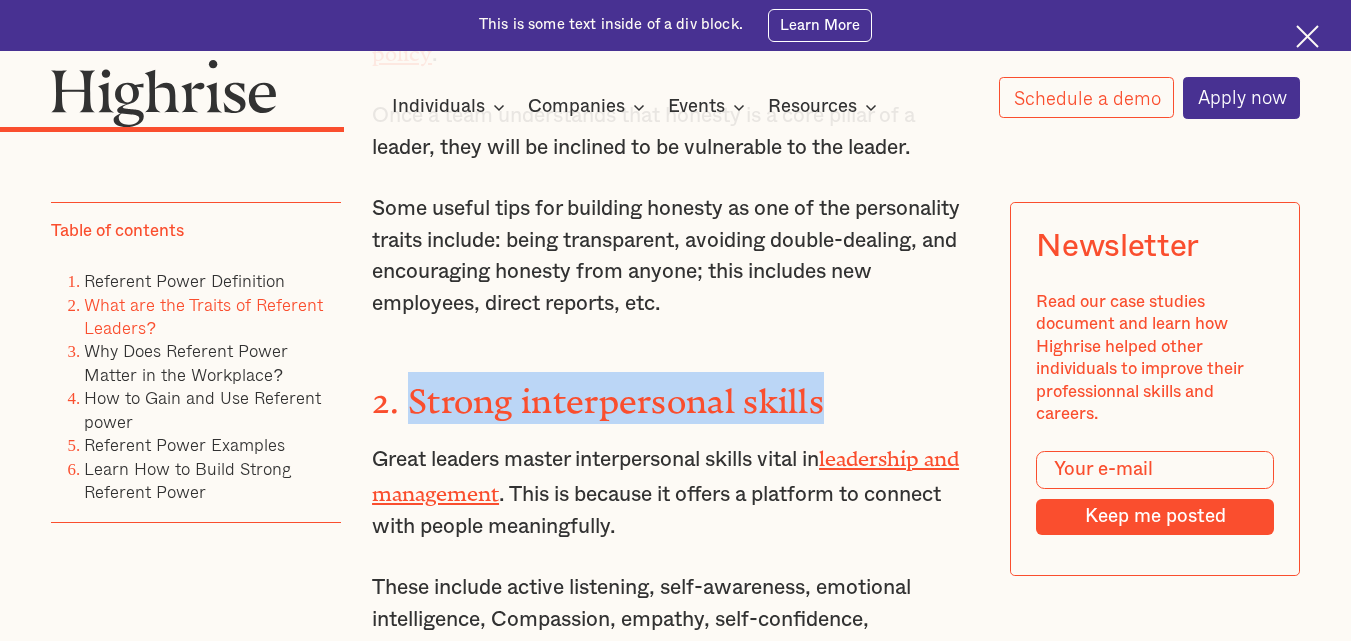 drag, startPoint x: 836, startPoint y: 387, endPoint x: 413, endPoint y: 396, distance: 423.09573 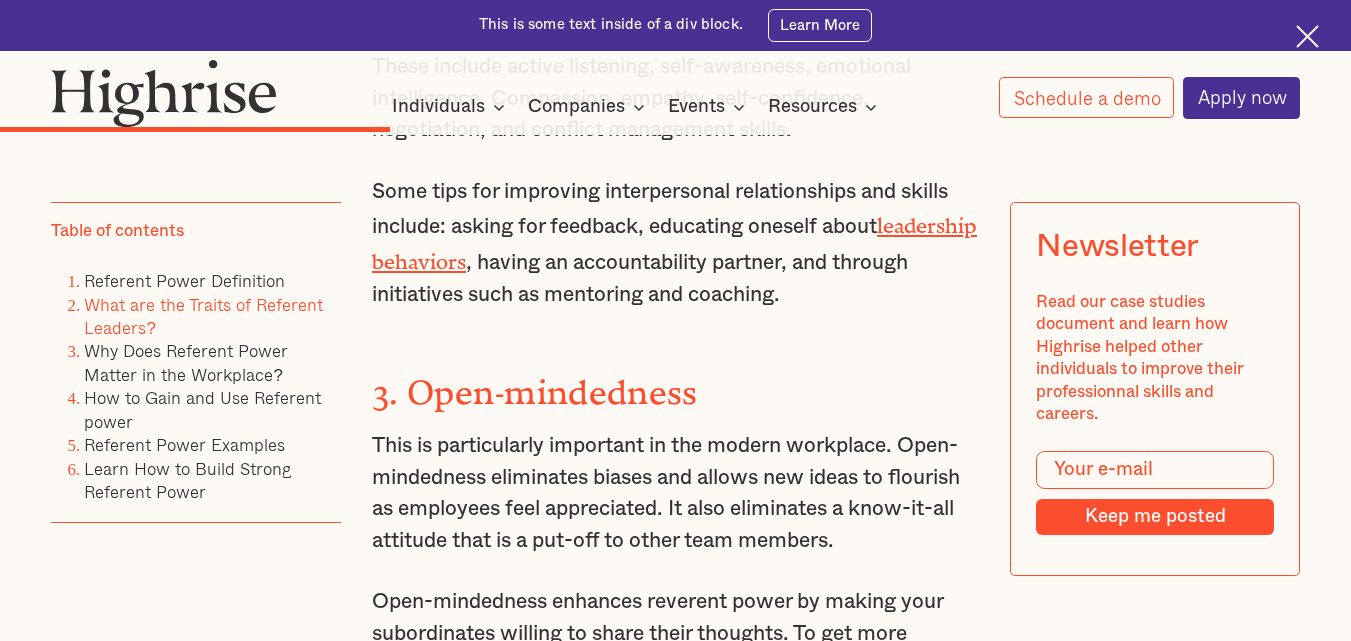 scroll, scrollTop: 5834, scrollLeft: 0, axis: vertical 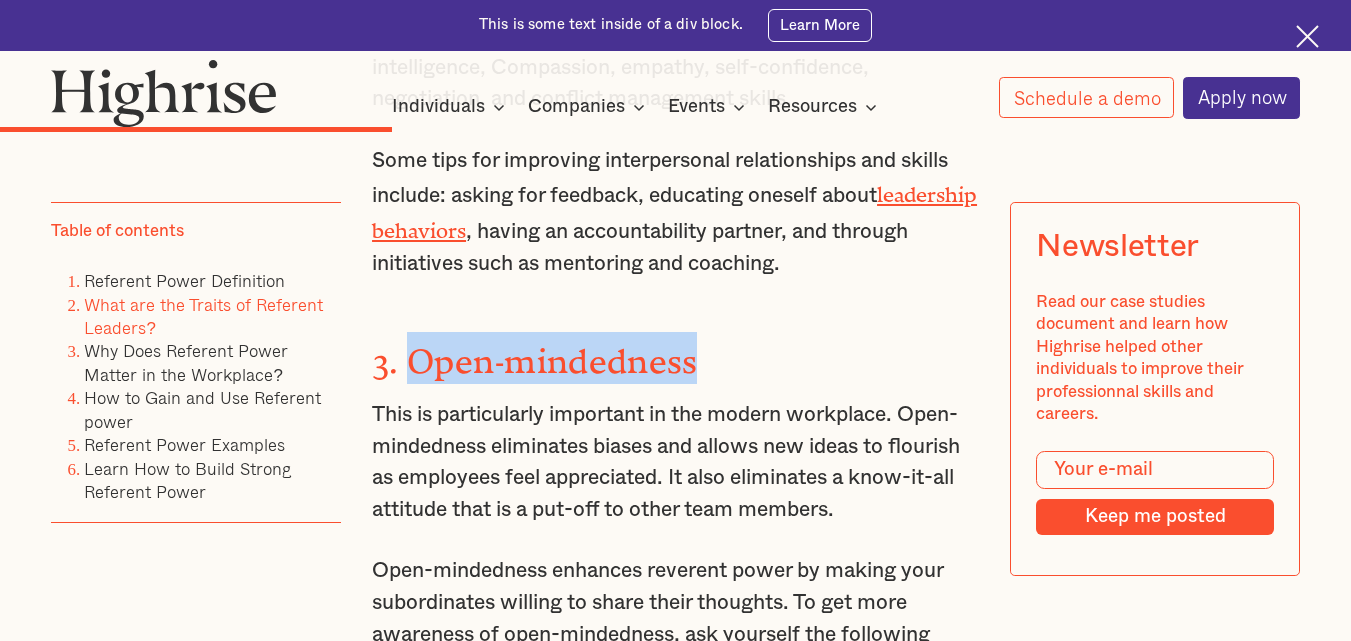 drag, startPoint x: 698, startPoint y: 337, endPoint x: 413, endPoint y: 339, distance: 285.00702 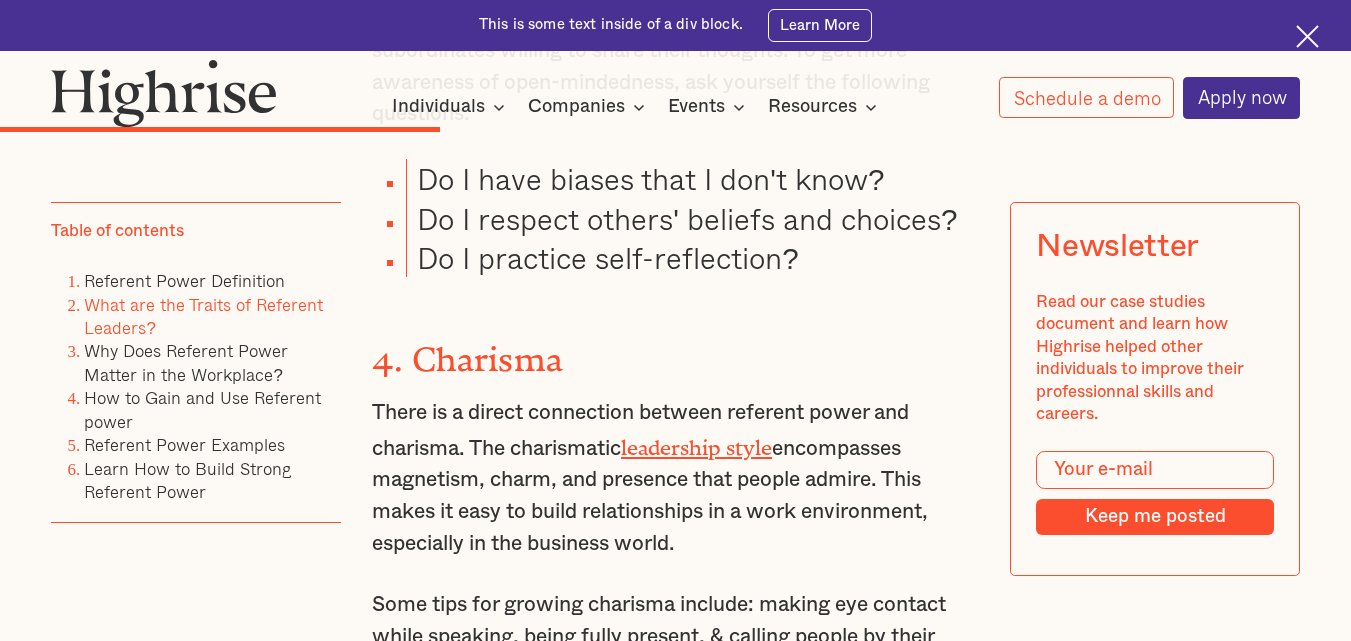 scroll, scrollTop: 6417, scrollLeft: 0, axis: vertical 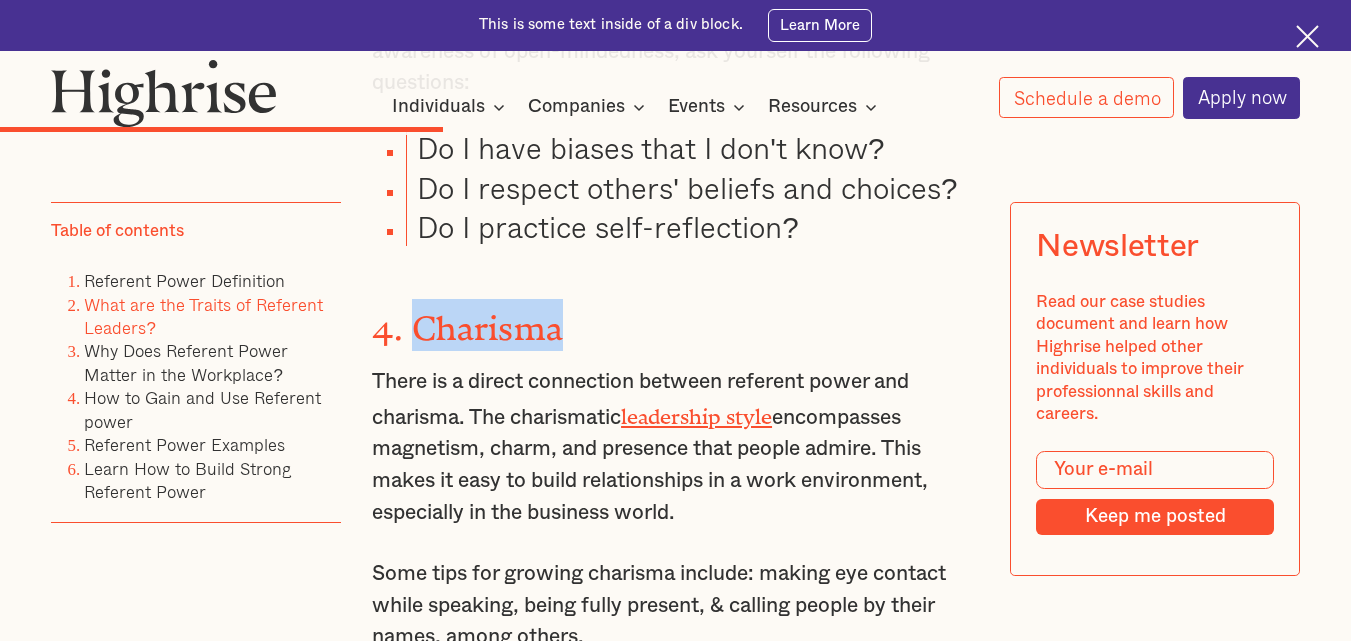 drag, startPoint x: 575, startPoint y: 305, endPoint x: 417, endPoint y: 307, distance: 158.01266 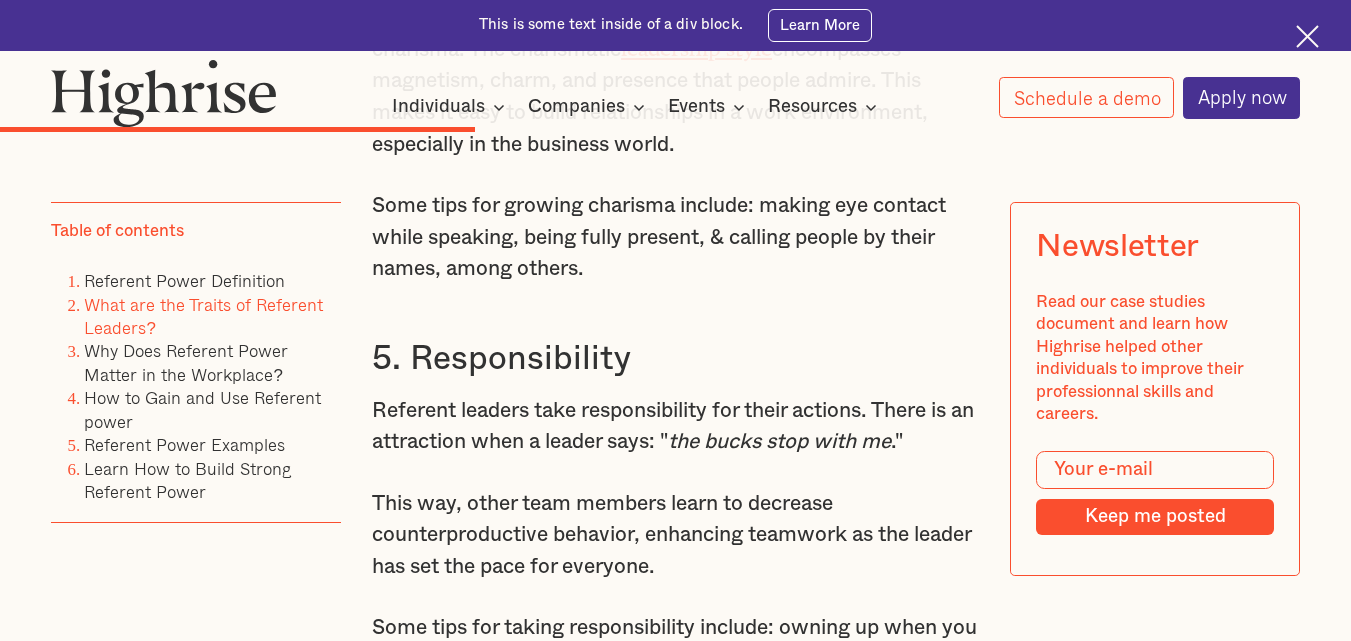 scroll, scrollTop: 6815, scrollLeft: 0, axis: vertical 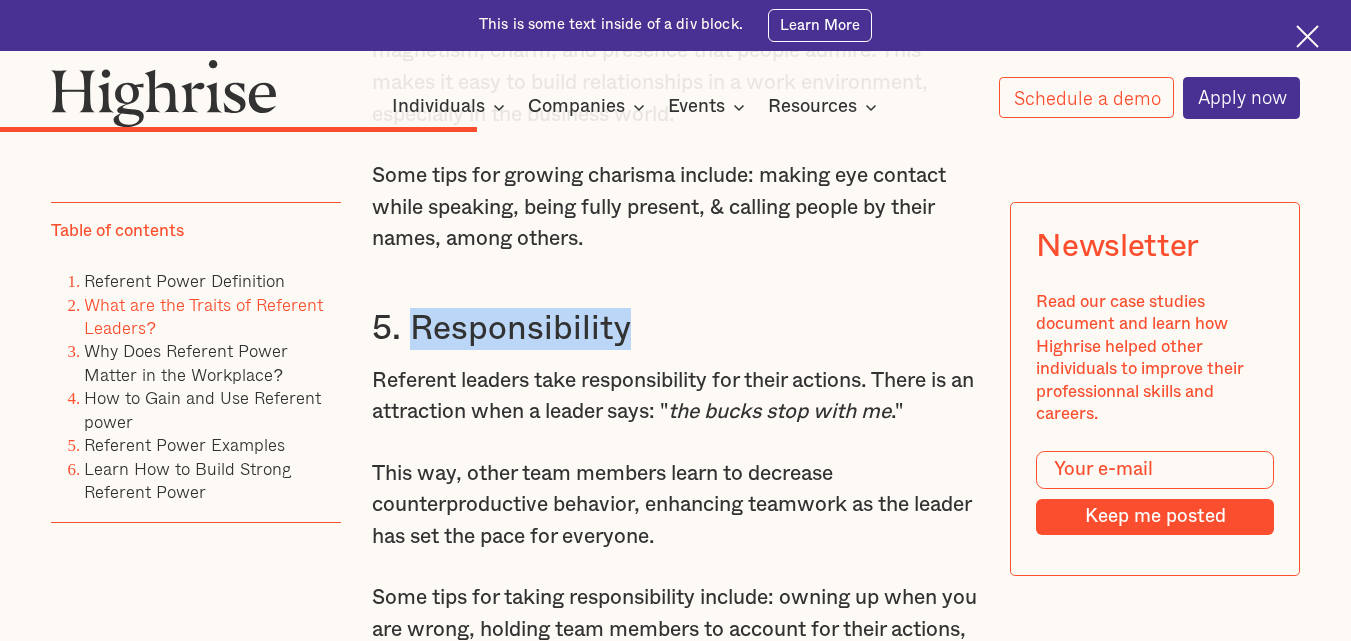 drag, startPoint x: 629, startPoint y: 308, endPoint x: 412, endPoint y: 303, distance: 217.0576 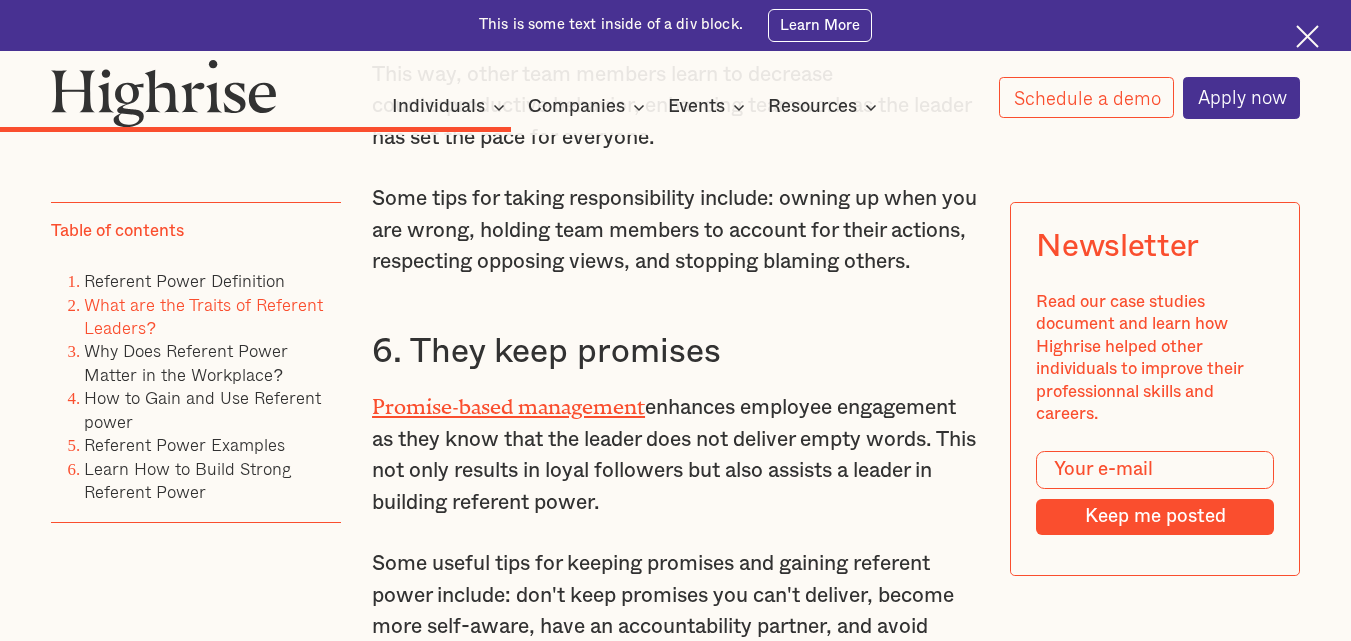 scroll, scrollTop: 7275, scrollLeft: 0, axis: vertical 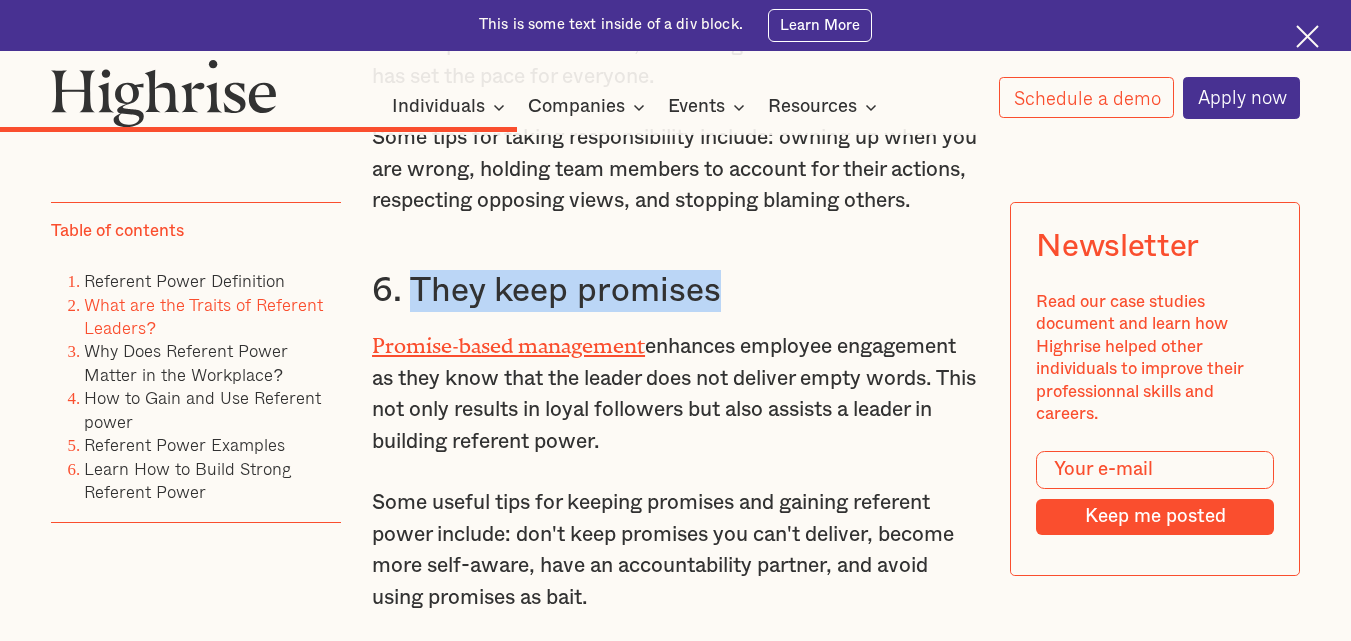 drag, startPoint x: 724, startPoint y: 307, endPoint x: 414, endPoint y: 308, distance: 310.00162 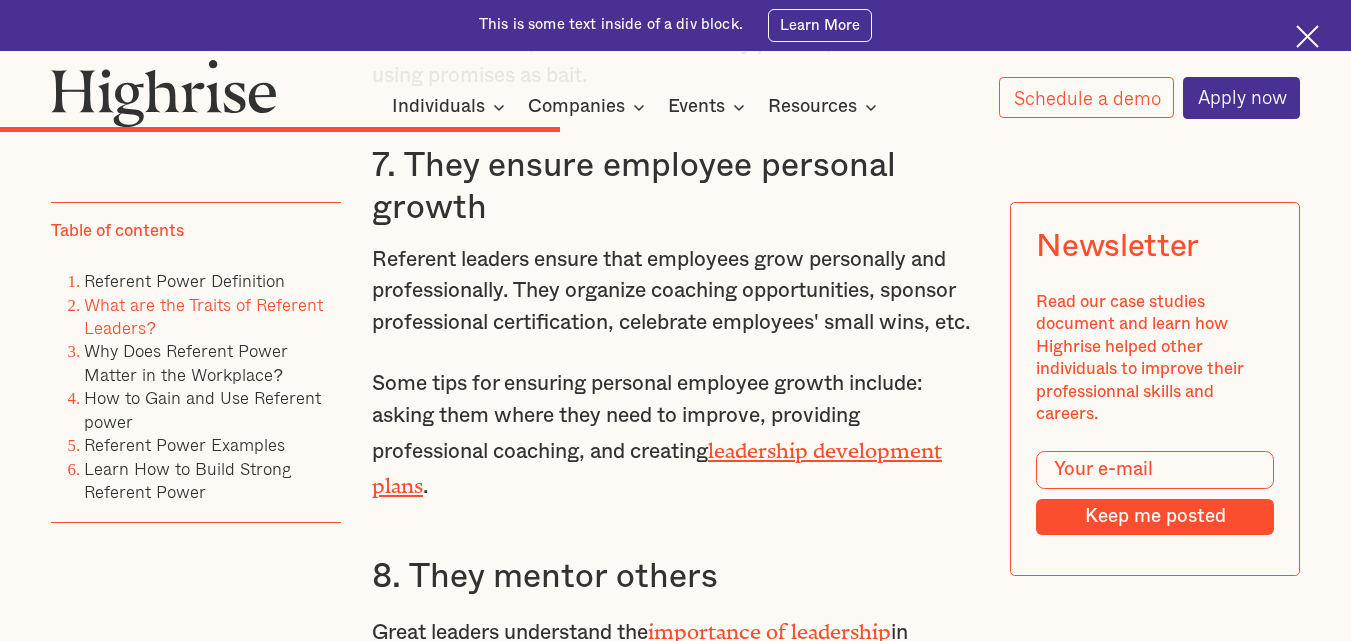 scroll, scrollTop: 7766, scrollLeft: 0, axis: vertical 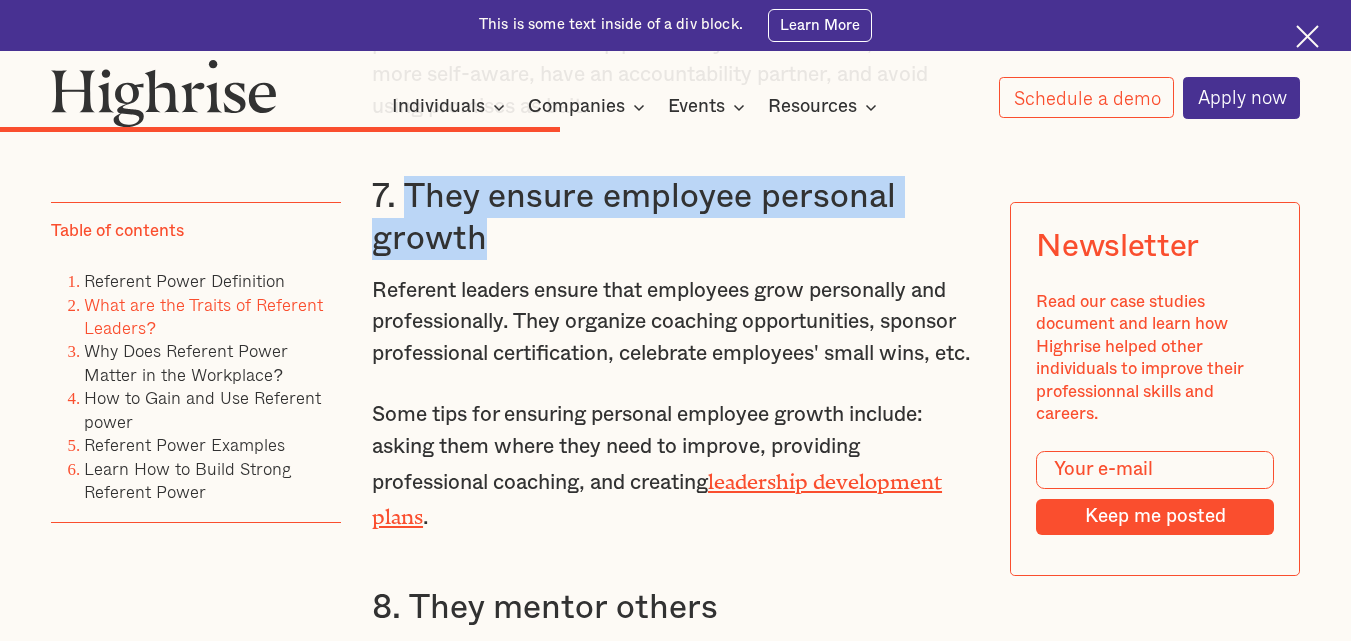 drag, startPoint x: 495, startPoint y: 246, endPoint x: 406, endPoint y: 211, distance: 95.63472 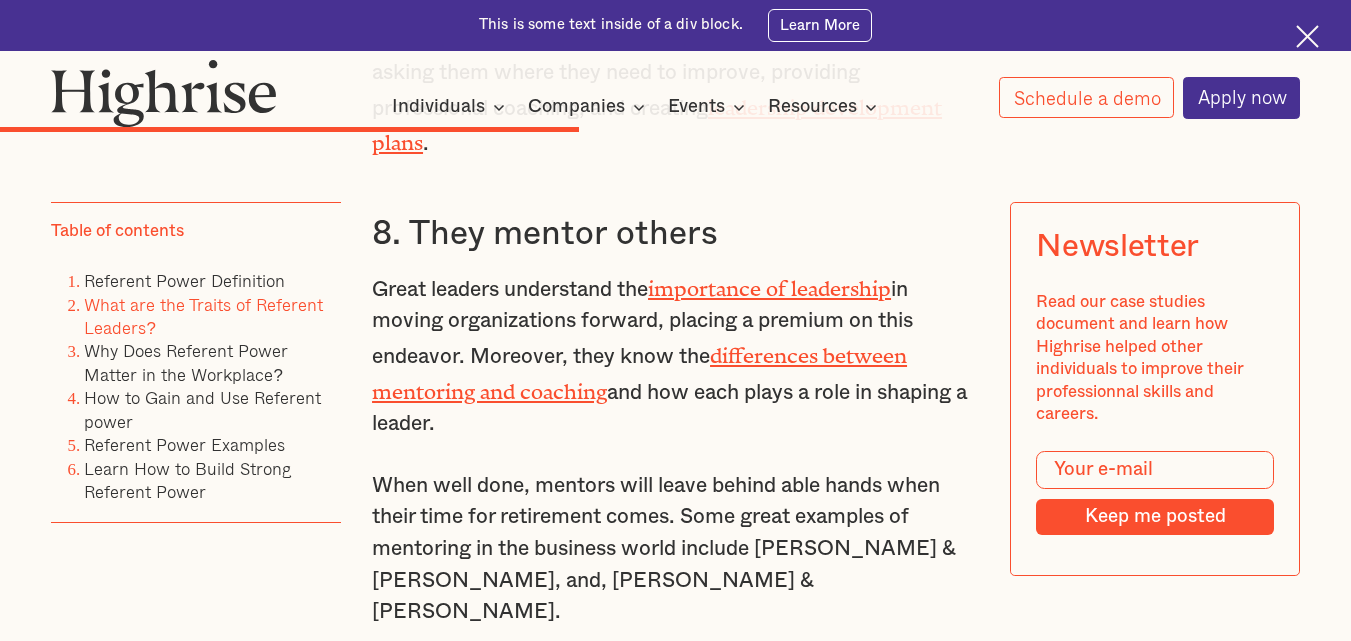 scroll, scrollTop: 8171, scrollLeft: 0, axis: vertical 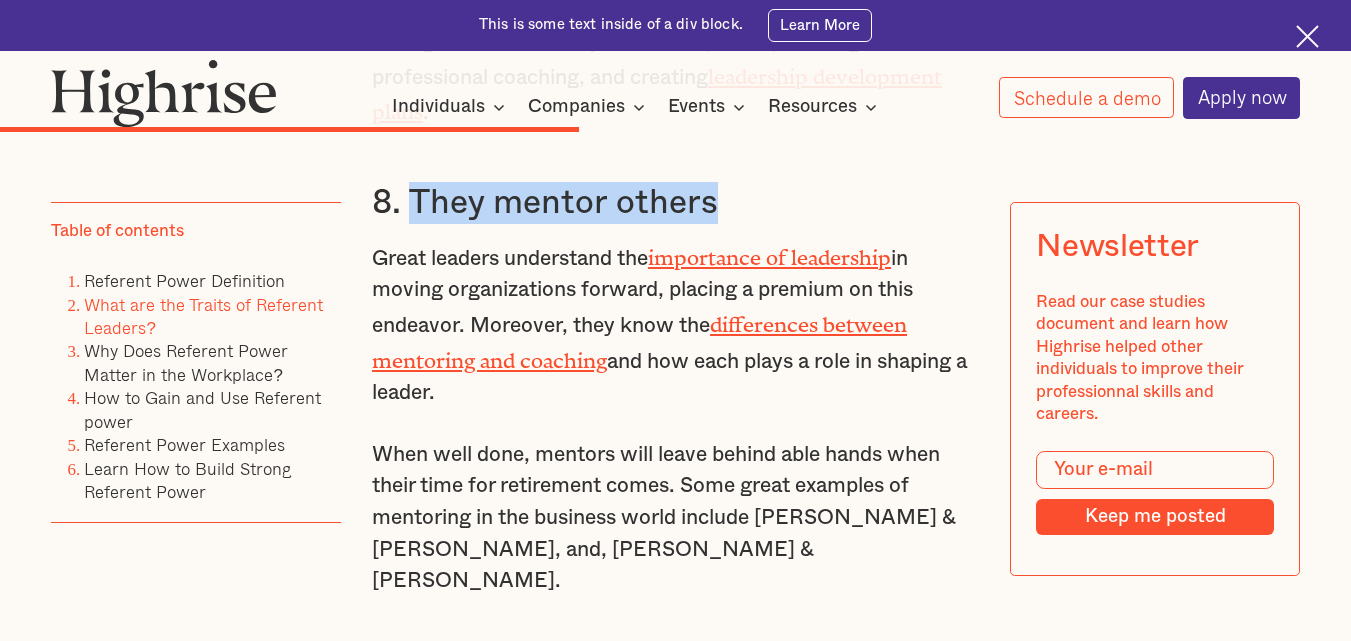 drag, startPoint x: 718, startPoint y: 245, endPoint x: 412, endPoint y: 242, distance: 306.0147 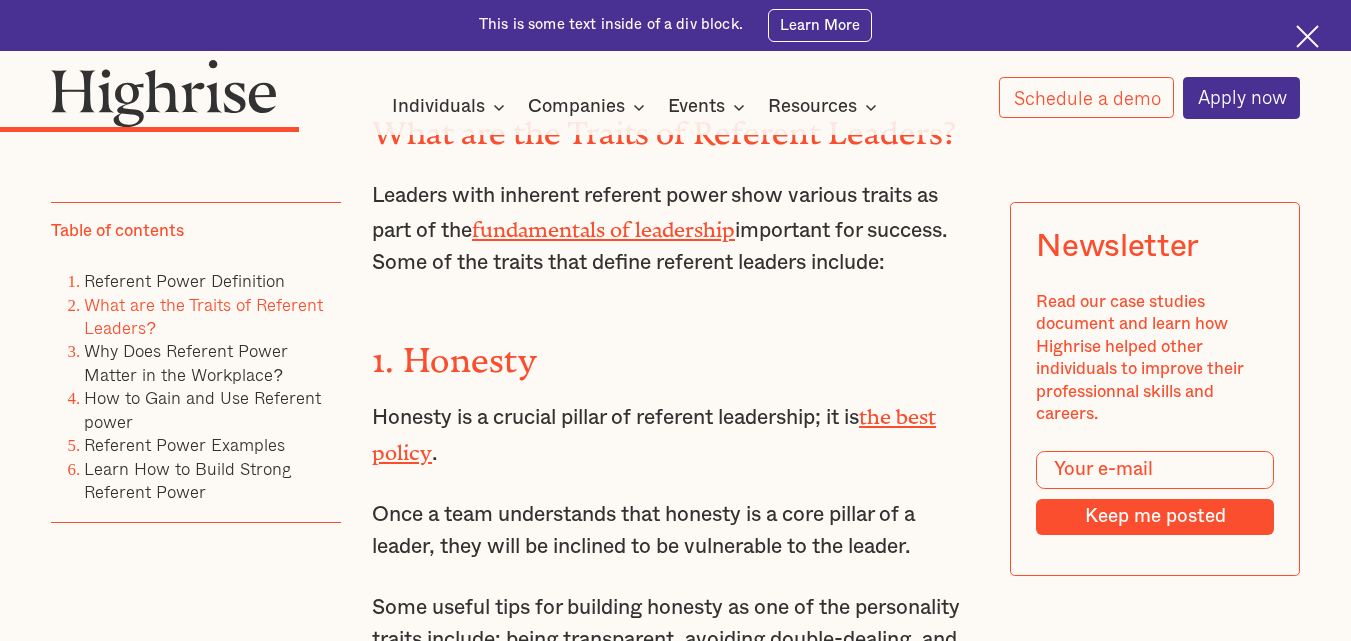 scroll, scrollTop: 4852, scrollLeft: 0, axis: vertical 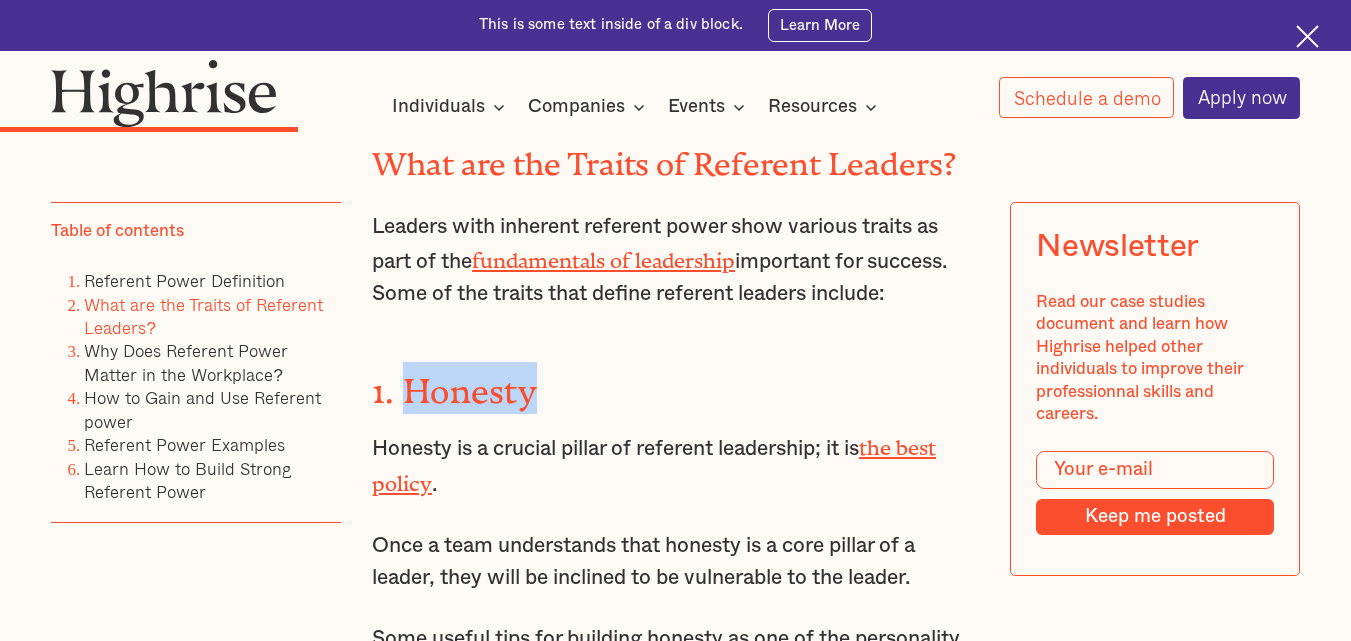 drag, startPoint x: 601, startPoint y: 391, endPoint x: 404, endPoint y: 386, distance: 197.06345 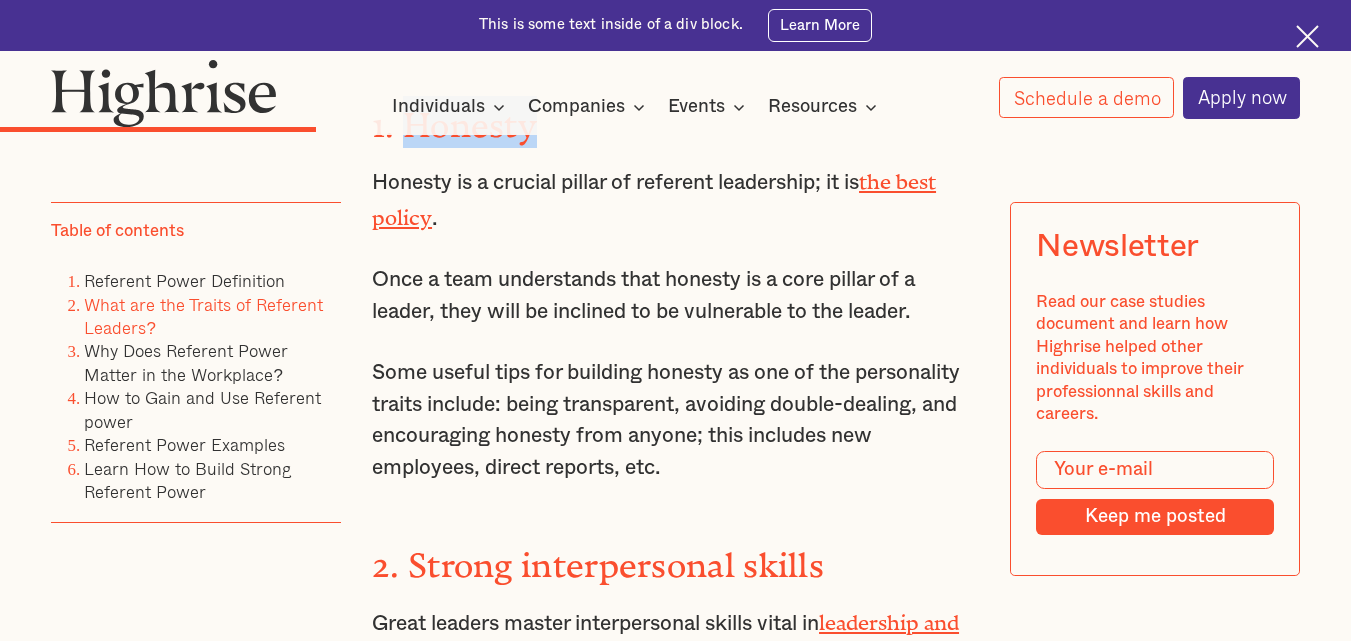 scroll, scrollTop: 5198, scrollLeft: 0, axis: vertical 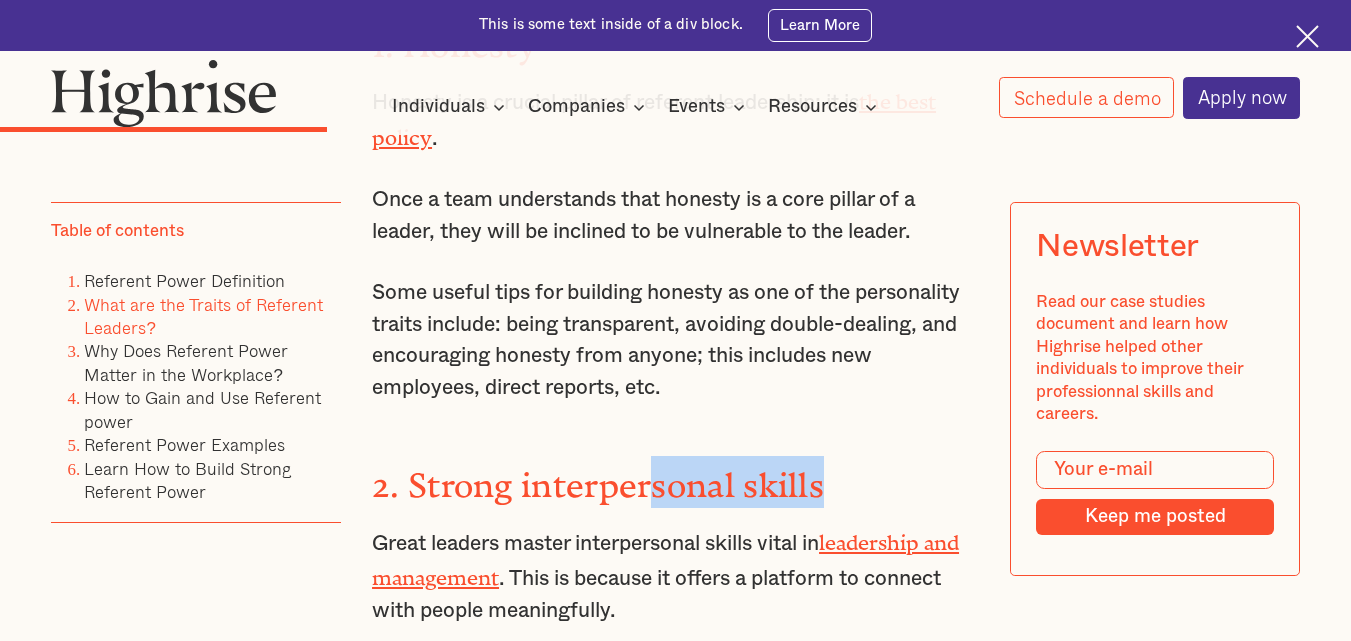 drag, startPoint x: 861, startPoint y: 477, endPoint x: 650, endPoint y: 462, distance: 211.5325 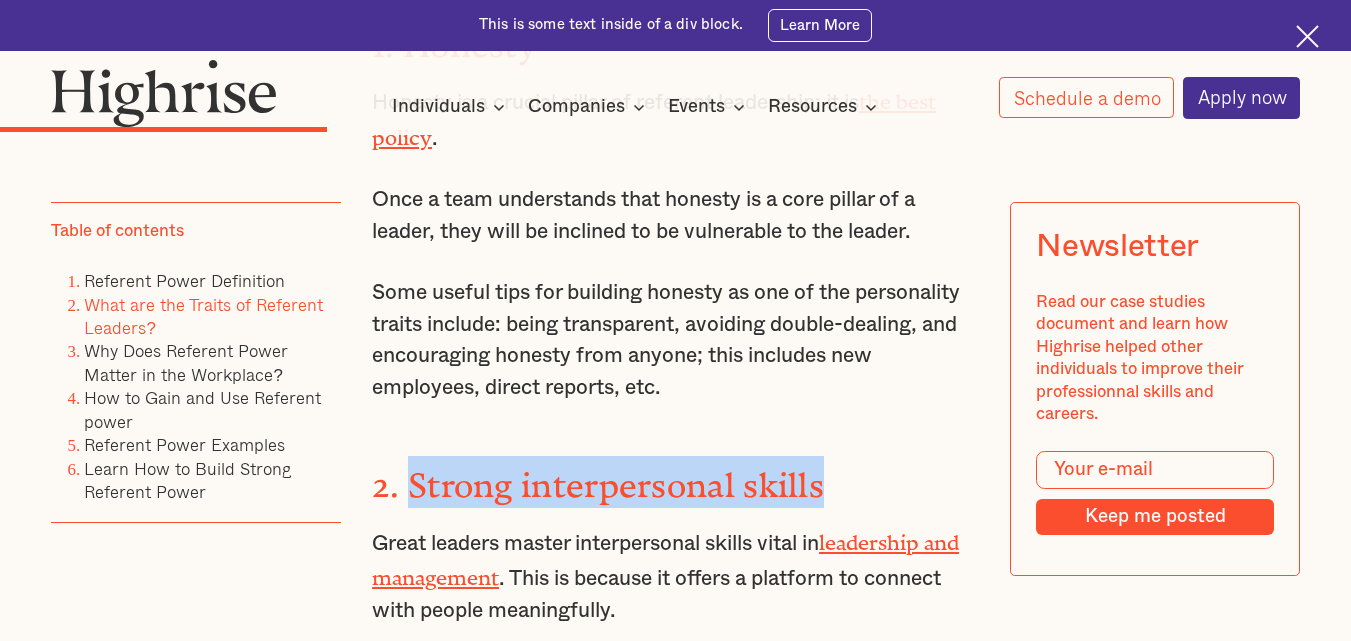 drag, startPoint x: 844, startPoint y: 474, endPoint x: 410, endPoint y: 472, distance: 434.0046 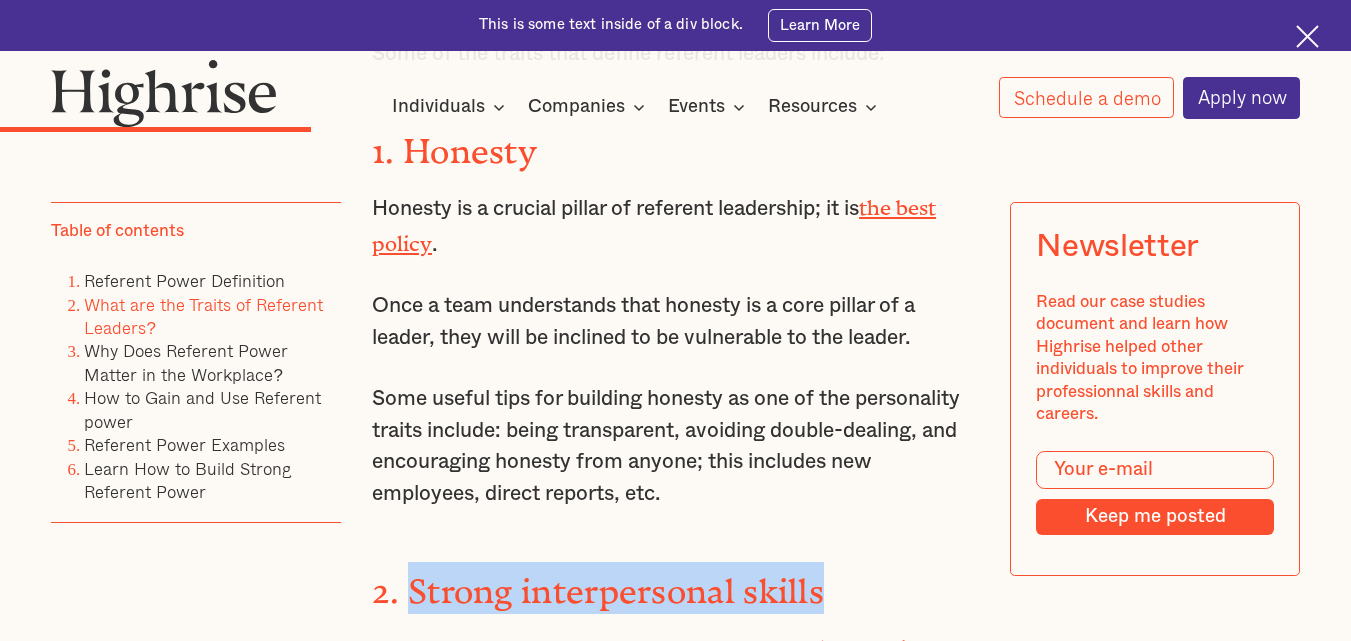 scroll, scrollTop: 4905, scrollLeft: 0, axis: vertical 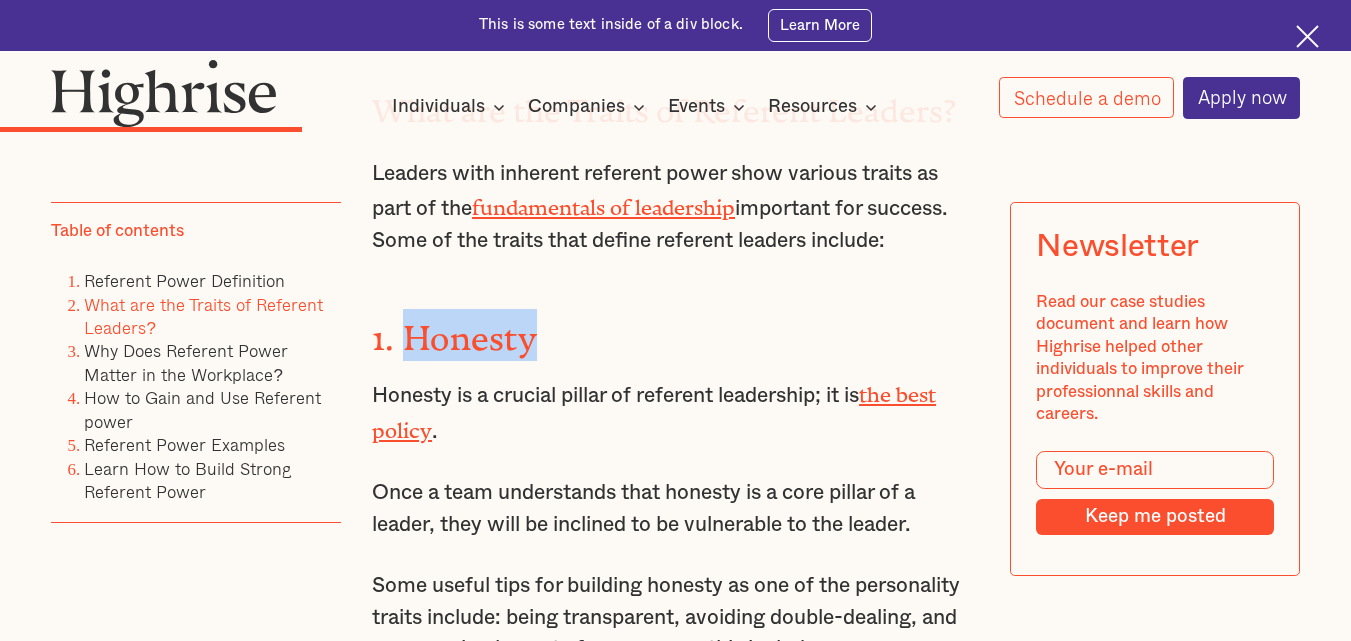 drag, startPoint x: 646, startPoint y: 317, endPoint x: 406, endPoint y: 322, distance: 240.05208 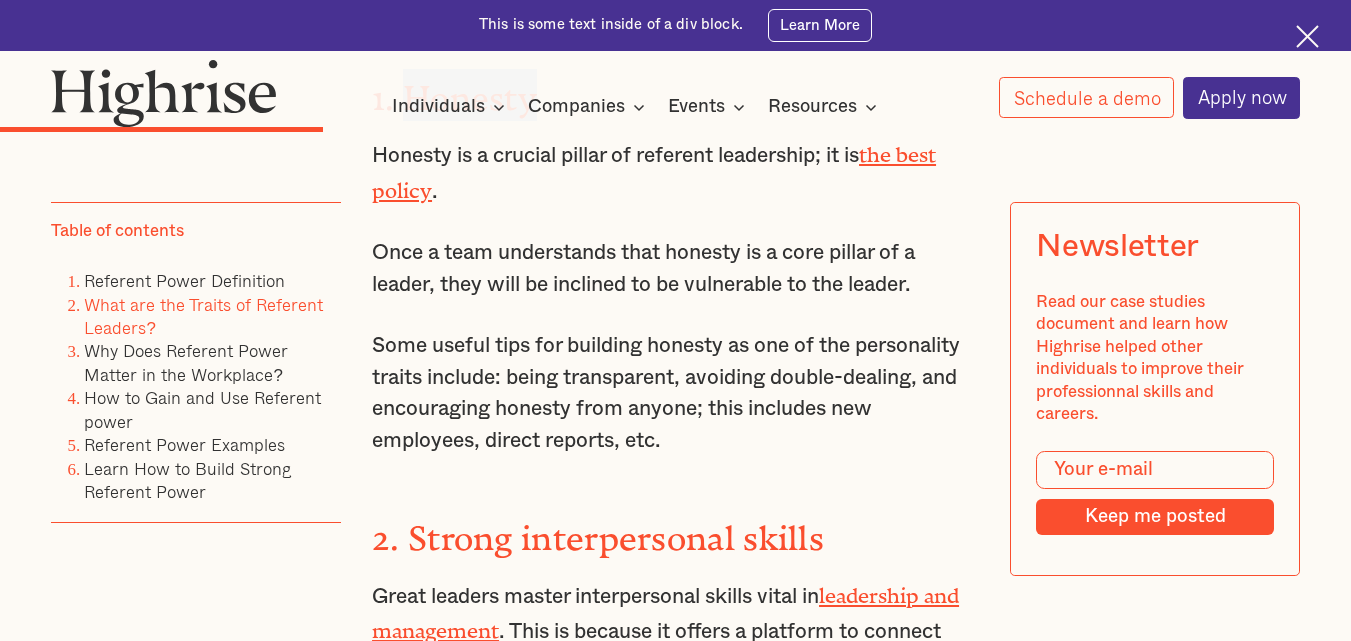 scroll, scrollTop: 5185, scrollLeft: 0, axis: vertical 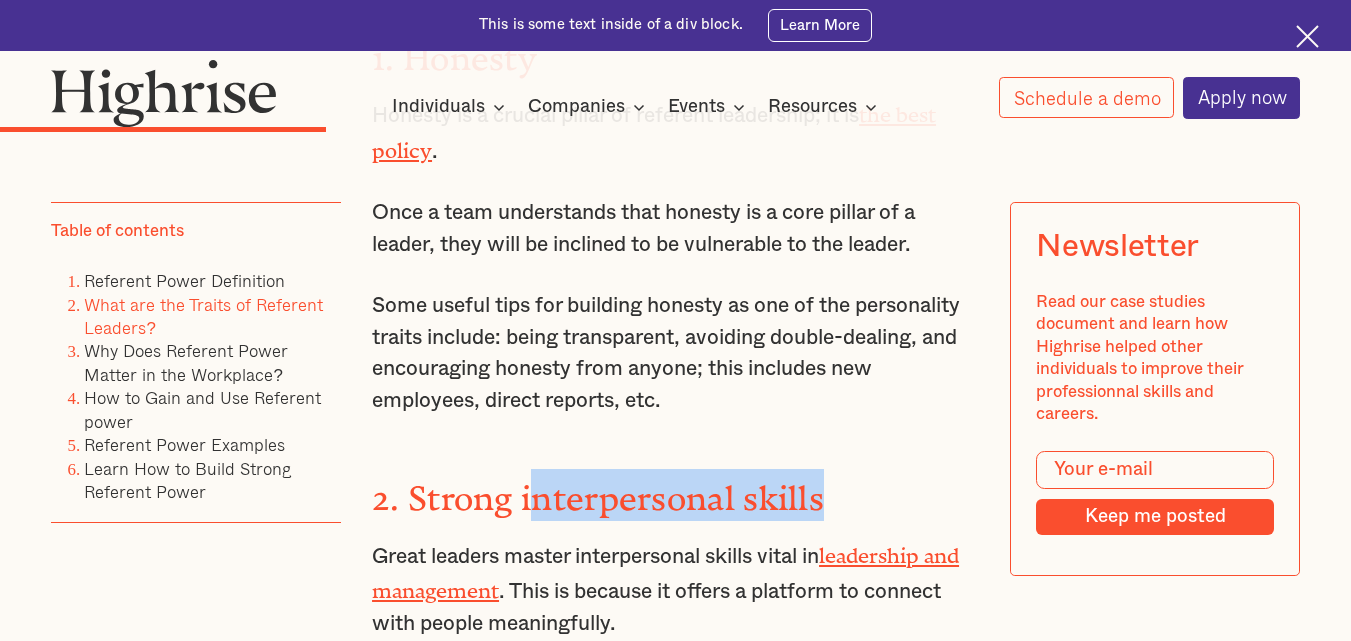 drag, startPoint x: 854, startPoint y: 499, endPoint x: 534, endPoint y: 458, distance: 322.61588 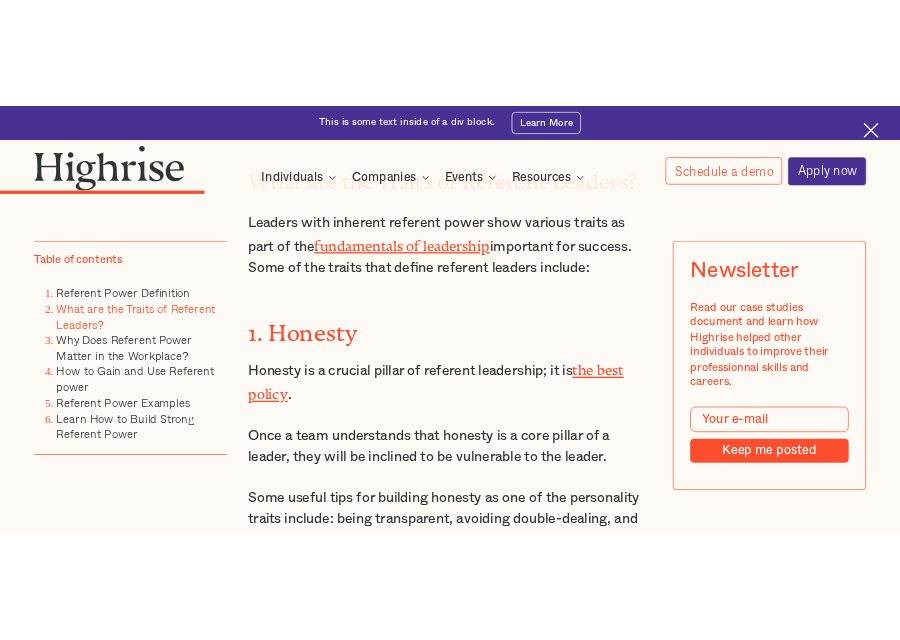 scroll, scrollTop: 4935, scrollLeft: 0, axis: vertical 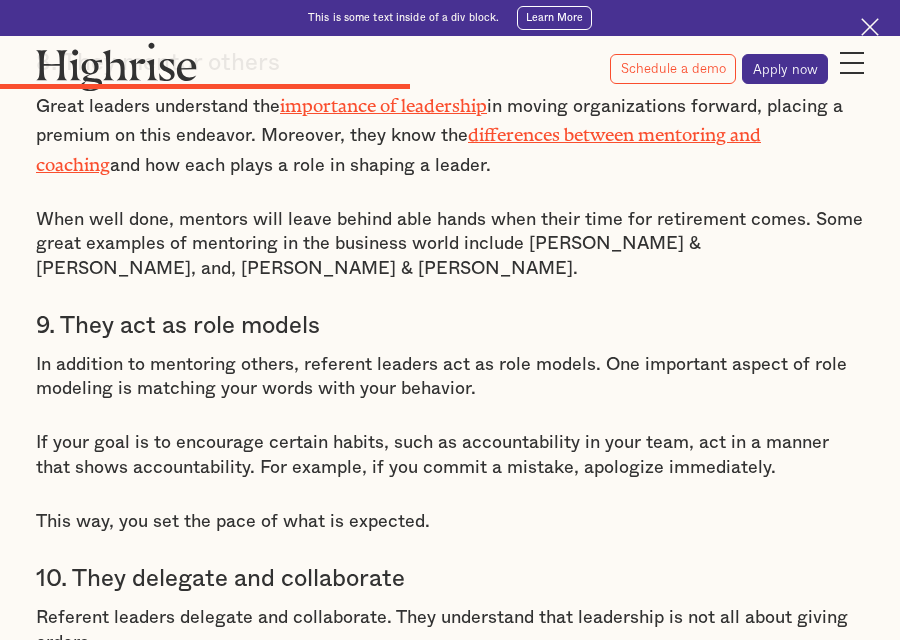 click on "If your goal is to encourage certain habits, such as accountability in your team, act in a manner that shows accountability. For example, if you commit a mistake, apologize immediately." at bounding box center [450, 455] 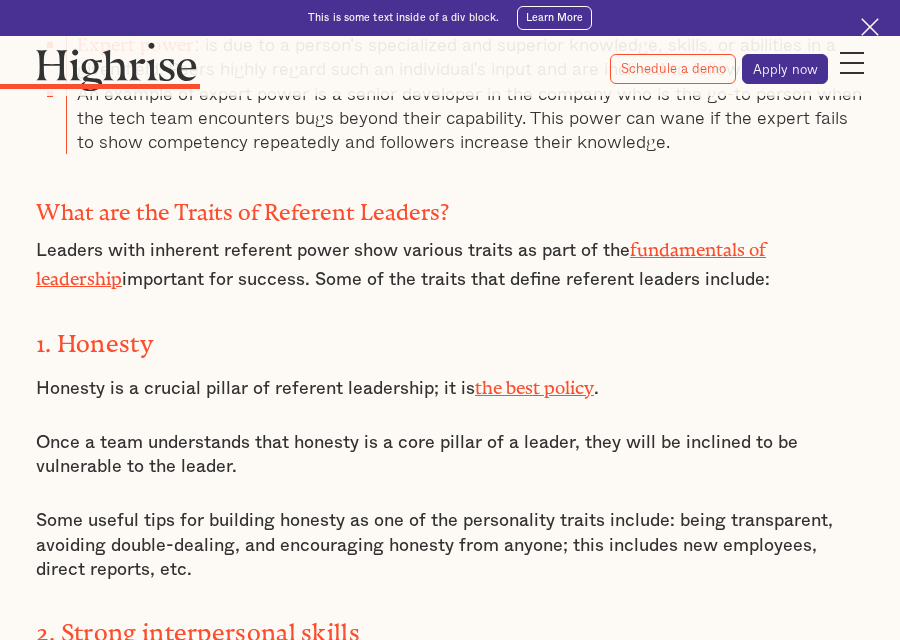 scroll, scrollTop: 2761, scrollLeft: 0, axis: vertical 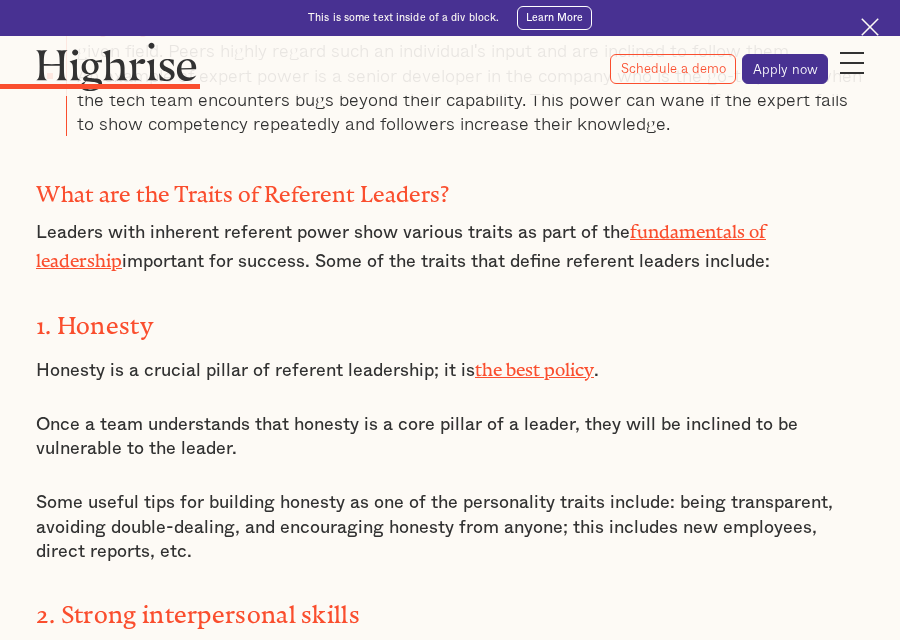 click on "Some useful tips for building honesty as one of the personality traits include: being transparent, avoiding double-dealing, and encouraging honesty from anyone; this includes new employees, direct reports, etc." at bounding box center (450, 527) 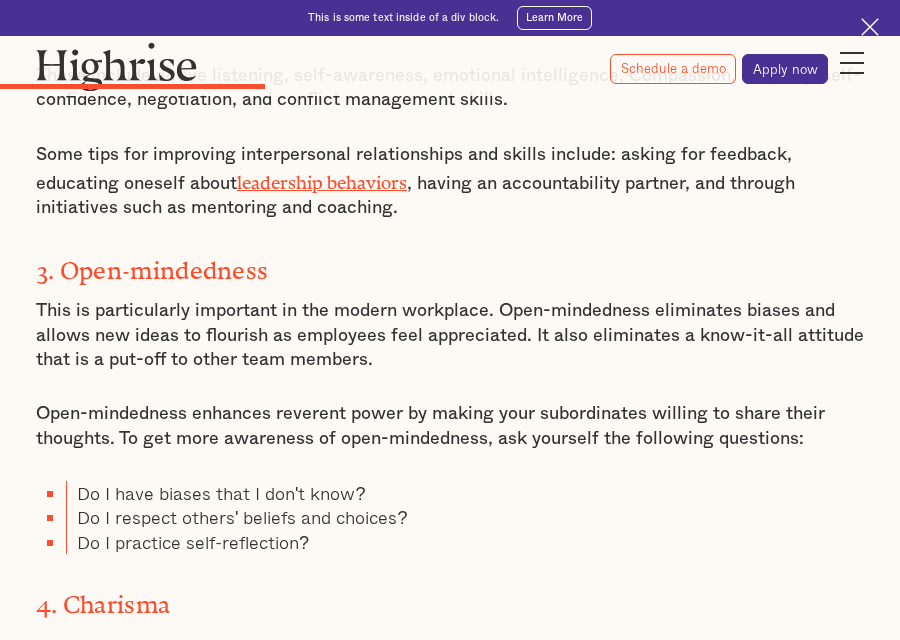 scroll, scrollTop: 3443, scrollLeft: 0, axis: vertical 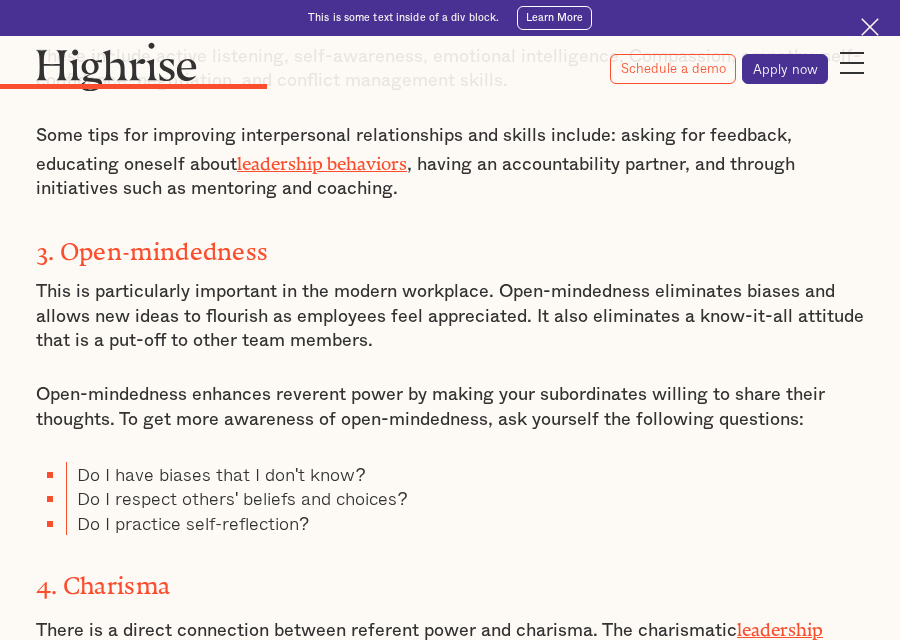 click on "Do I respect others' beliefs and choices?" at bounding box center [465, 498] 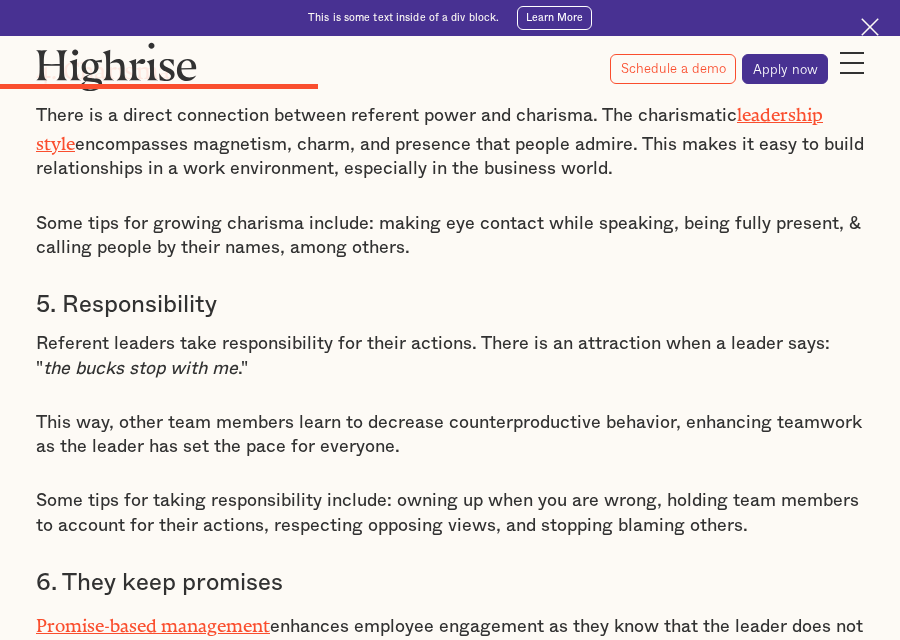 scroll, scrollTop: 3977, scrollLeft: 0, axis: vertical 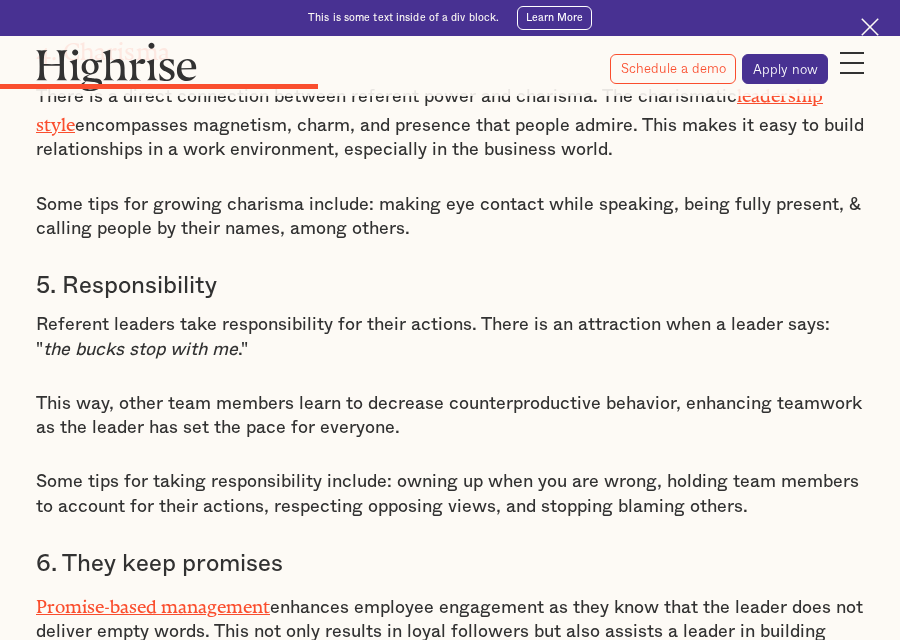 click on "What are the Traits of Referent Leaders? Leaders with inherent referent power show various traits as part of the  fundamentals of leadership  important for success. Some of the traits that define referent leaders include: 1. Honesty Honesty is a crucial pillar of referent leadership; it is  the best policy . Once a team understands that honesty is a core pillar of a leader, they will be inclined to be vulnerable to the leader. Some useful tips for building honesty as one of the personality traits include: being transparent, avoiding double-dealing, and encouraging honesty from anyone; this includes new employees, direct reports, etc. 2. Strong interpersonal skills Great leaders master interpersonal skills vital in  leadership and management . This is because it offers a platform to connect with people meaningfully. These include active listening, self-awareness, emotional intelligence, Compassion, empathy, self-confidence, negotiation, and conflict management skills.  leadership behaviors 3. Open-mindedness ." at bounding box center (450, 377) 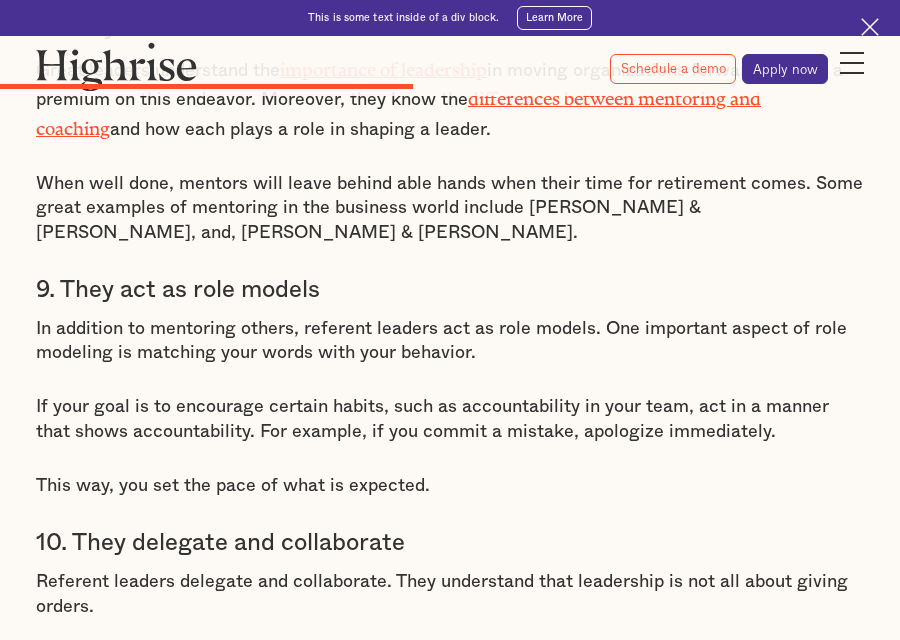 scroll, scrollTop: 4990, scrollLeft: 0, axis: vertical 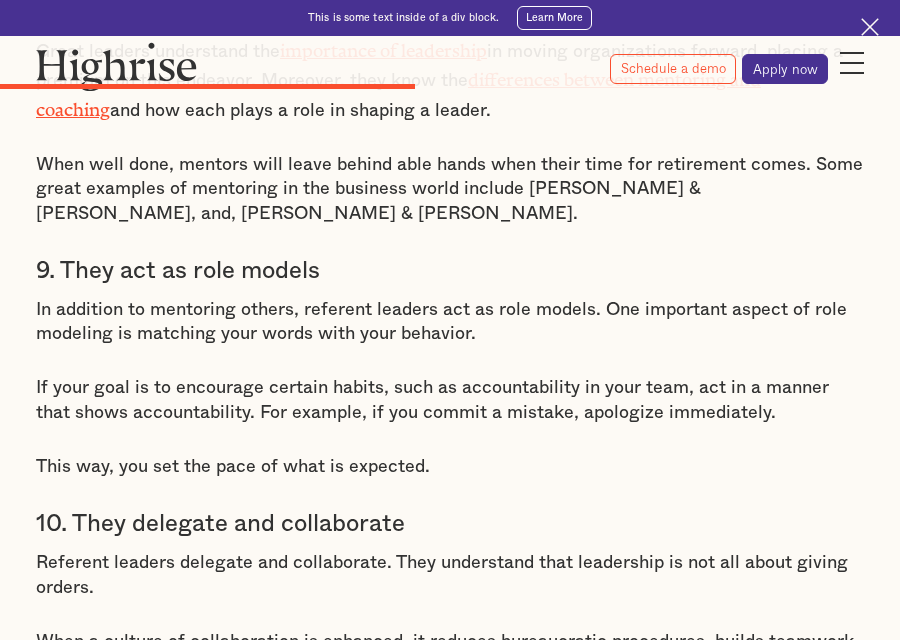 click on "What are the Traits of Referent Leaders? Leaders with inherent referent power show various traits as part of the  fundamentals of leadership  important for success. Some of the traits that define referent leaders include: 1. Honesty Honesty is a crucial pillar of referent leadership; it is  the best policy . Once a team understands that honesty is a core pillar of a leader, they will be inclined to be vulnerable to the leader. Some useful tips for building honesty as one of the personality traits include: being transparent, avoiding double-dealing, and encouraging honesty from anyone; this includes new employees, direct reports, etc. 2. Strong interpersonal skills Great leaders master interpersonal skills vital in  leadership and management . This is because it offers a platform to connect with people meaningfully. These include active listening, self-awareness, emotional intelligence, Compassion, empathy, self-confidence, negotiation, and conflict management skills.  leadership behaviors 3. Open-mindedness ." at bounding box center (450, -636) 